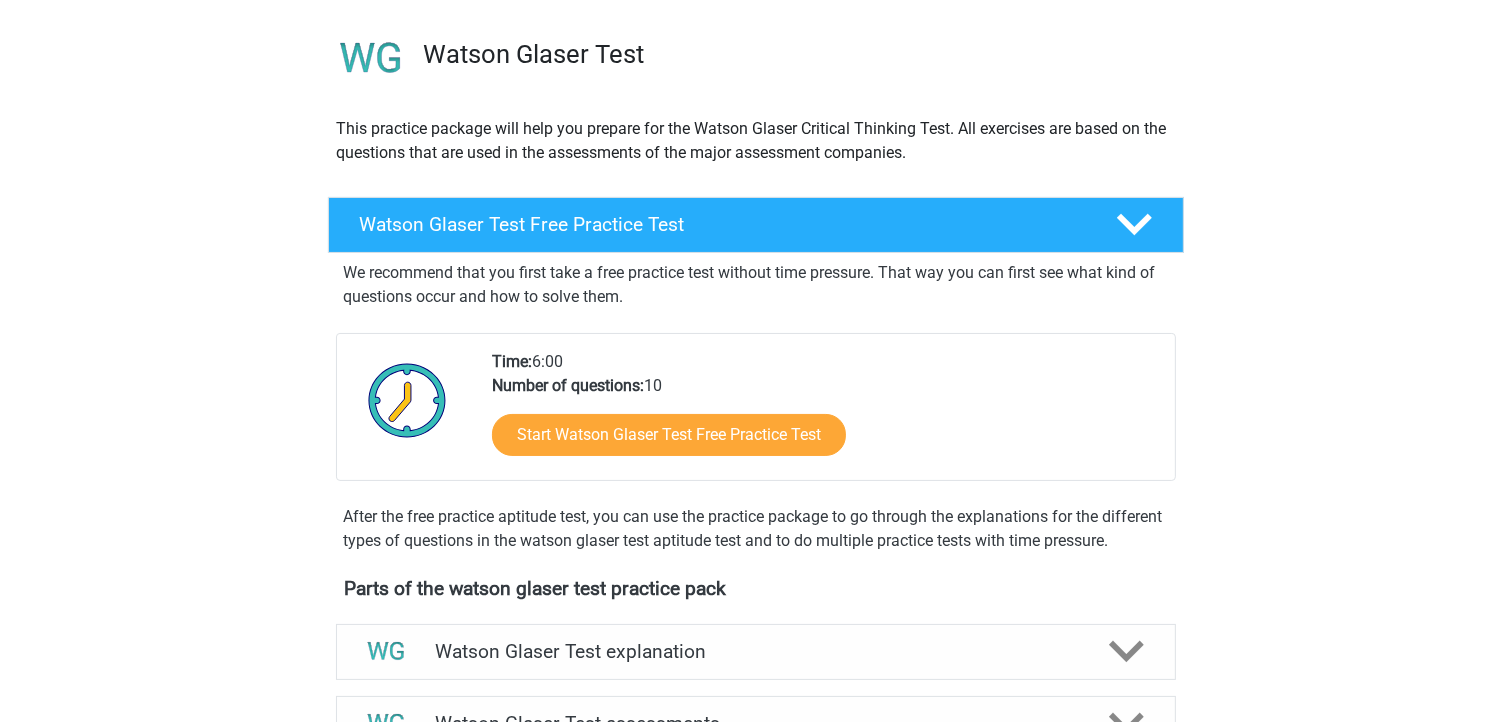 scroll, scrollTop: 320, scrollLeft: 0, axis: vertical 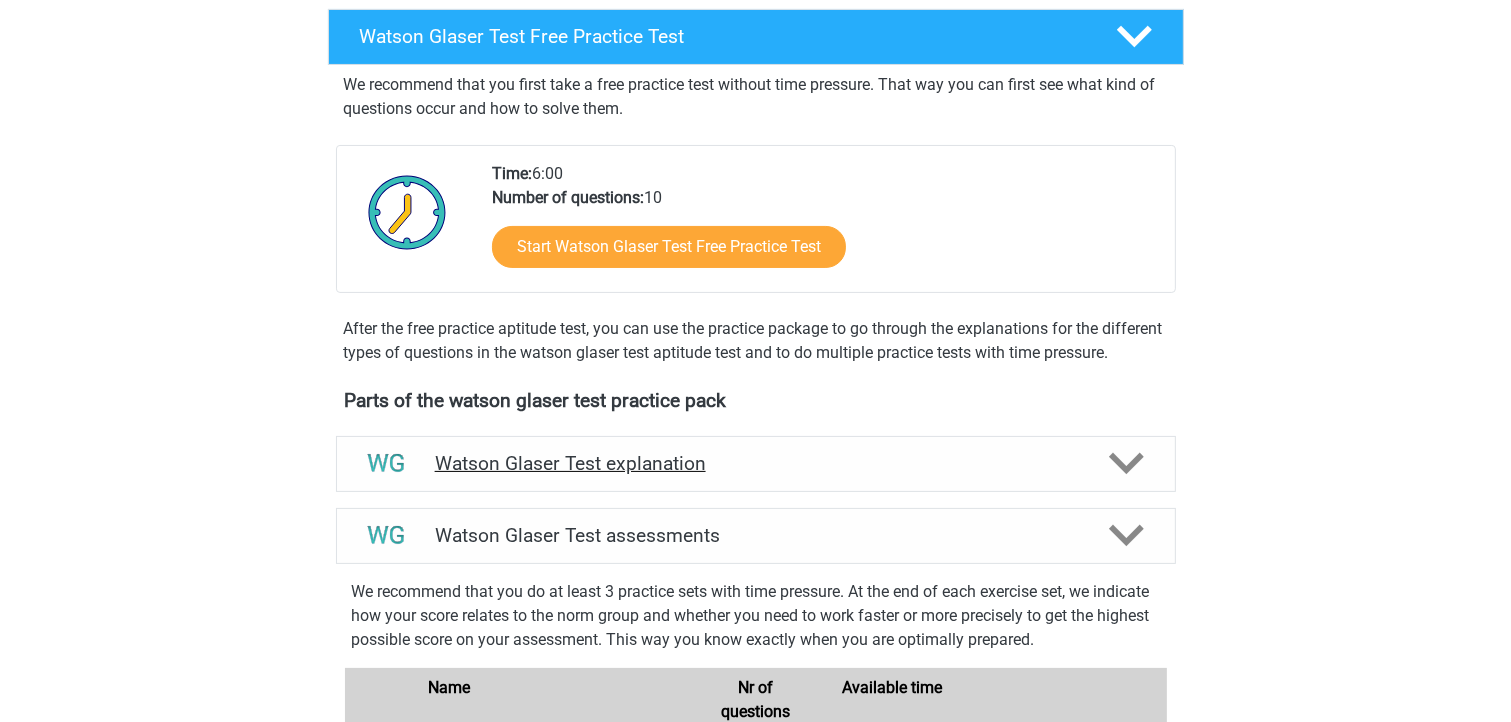 click on "Watson Glaser Test explanation" at bounding box center (756, 463) 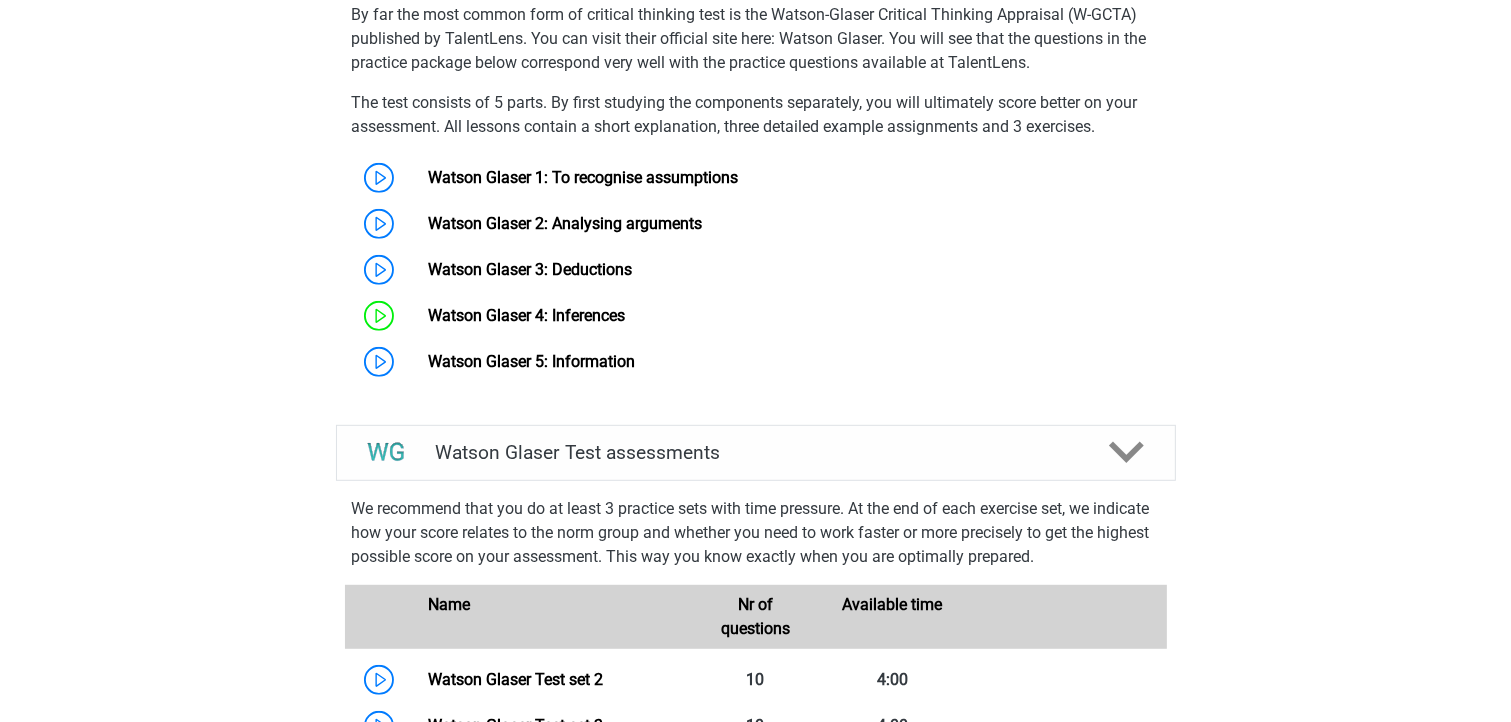 scroll, scrollTop: 1200, scrollLeft: 0, axis: vertical 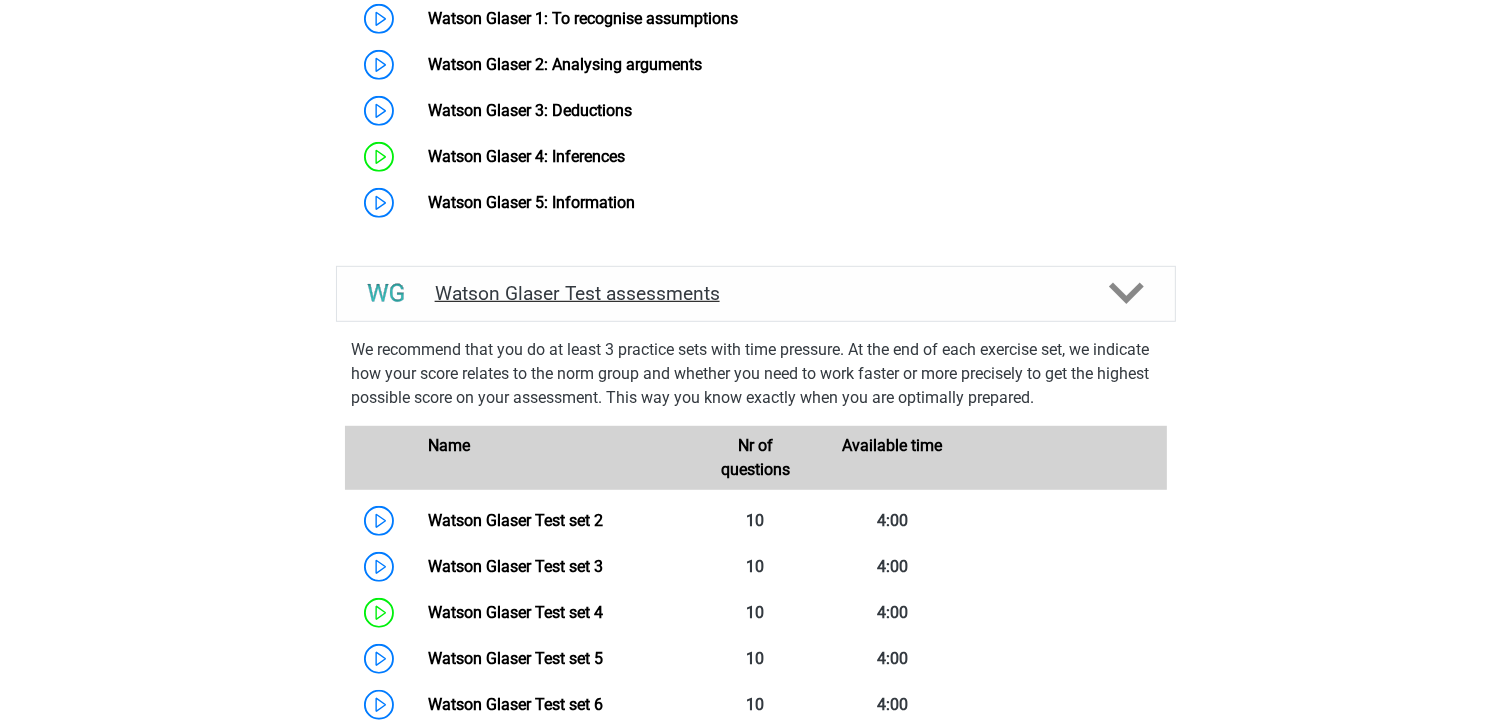 click on "Watson Glaser Test assessments" at bounding box center (756, 294) 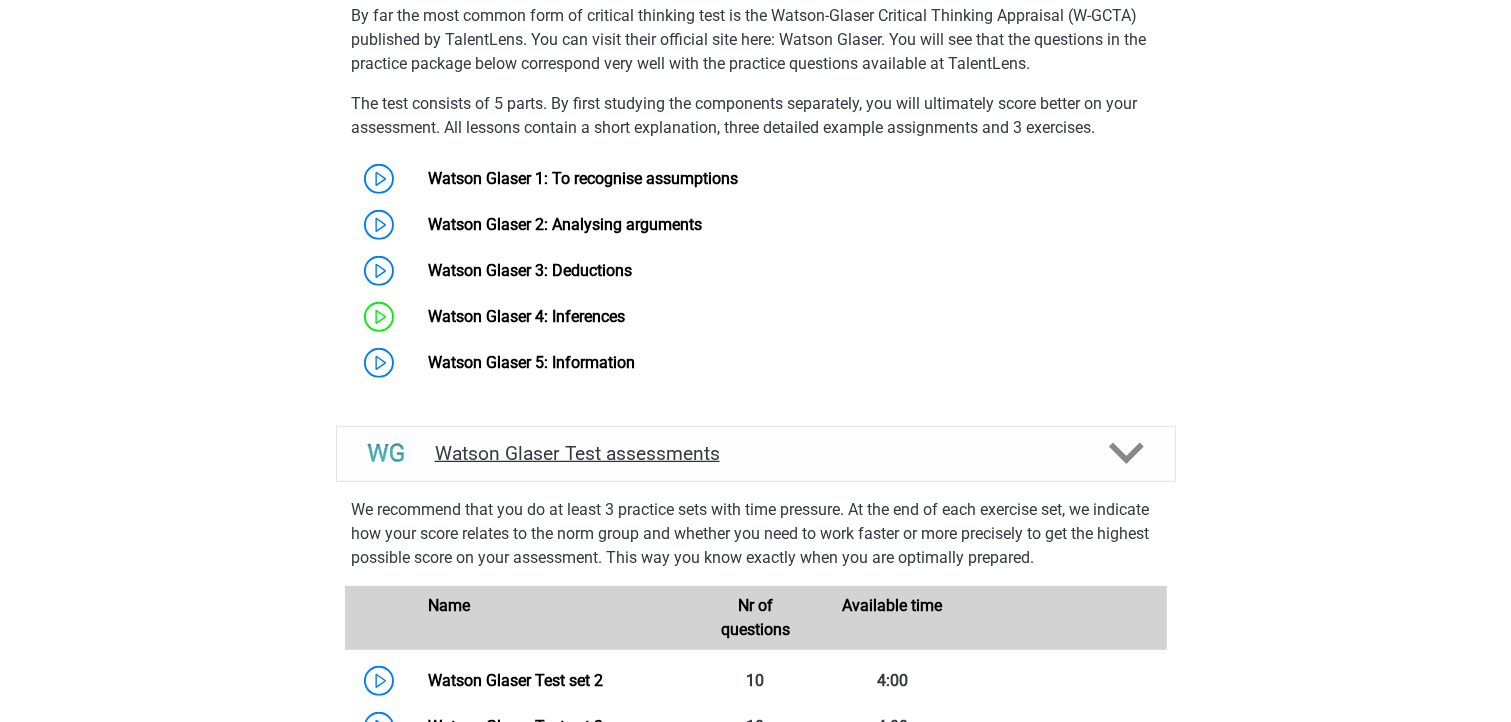 click 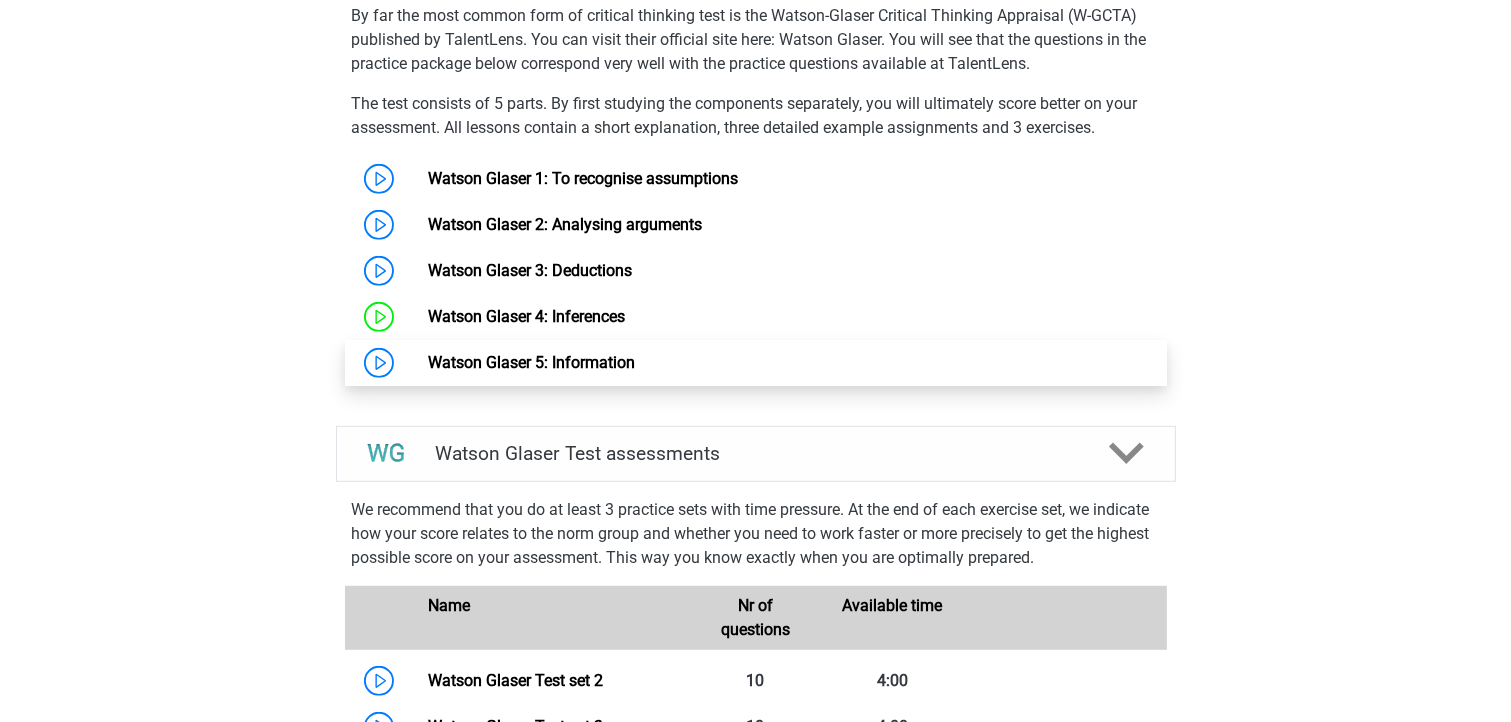 click on "Watson Glaser 5: Information" at bounding box center (531, 362) 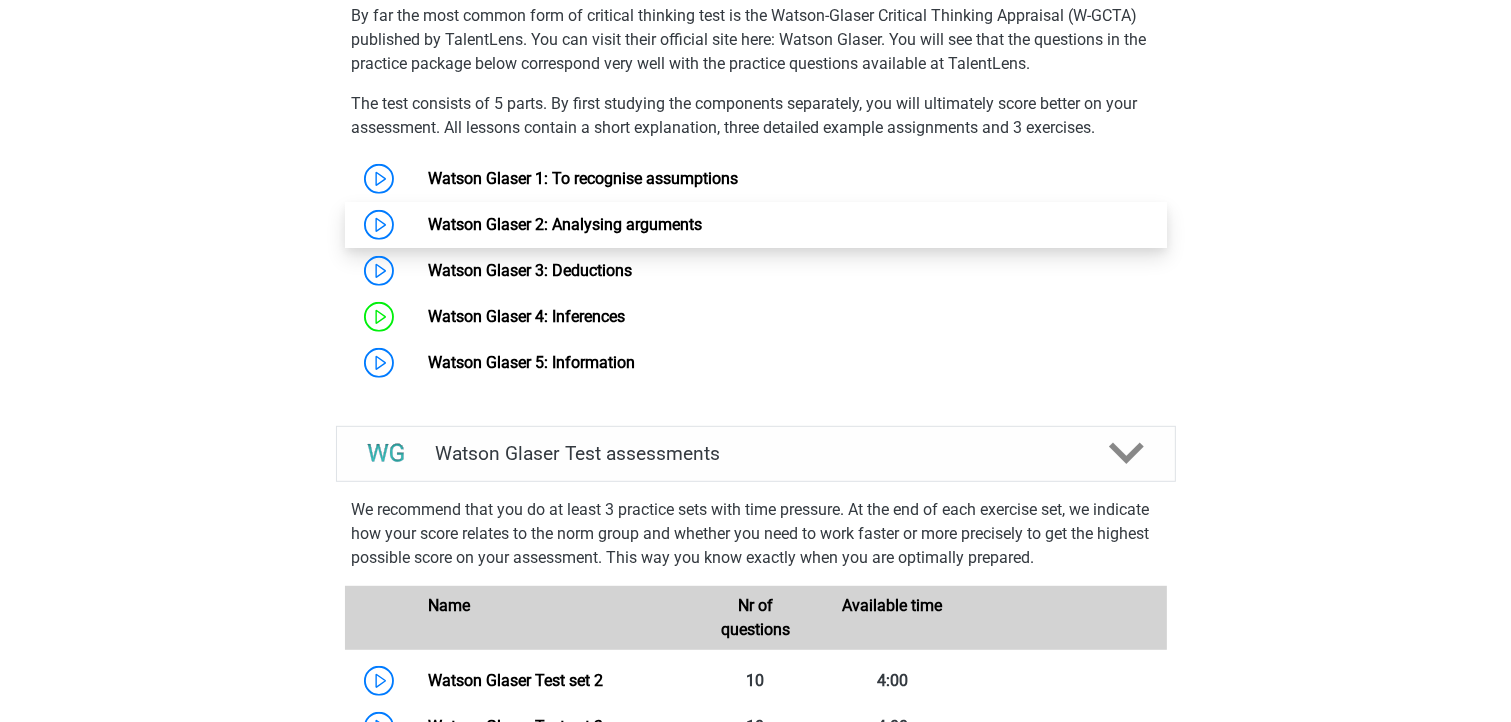 click on "Watson Glaser 2: Analysing arguments" at bounding box center [565, 224] 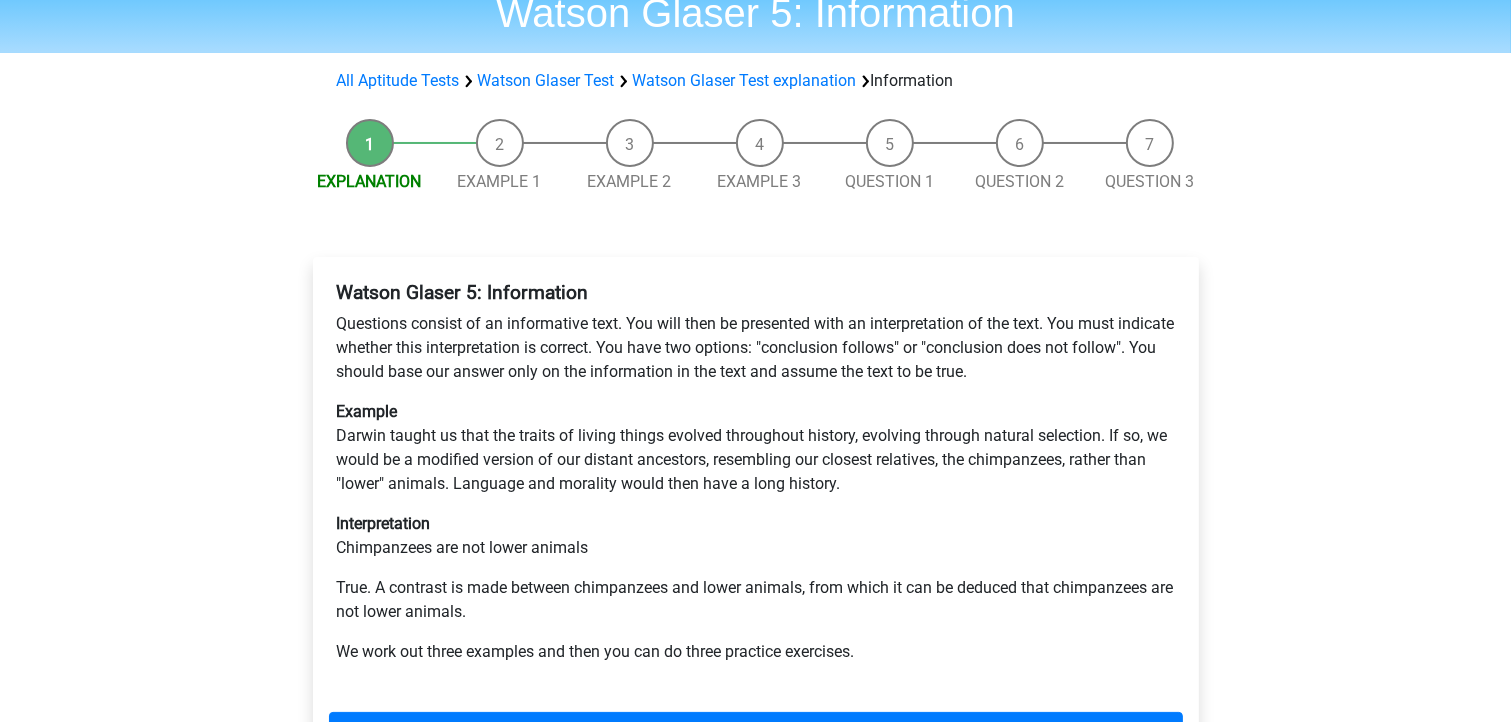 scroll, scrollTop: 240, scrollLeft: 0, axis: vertical 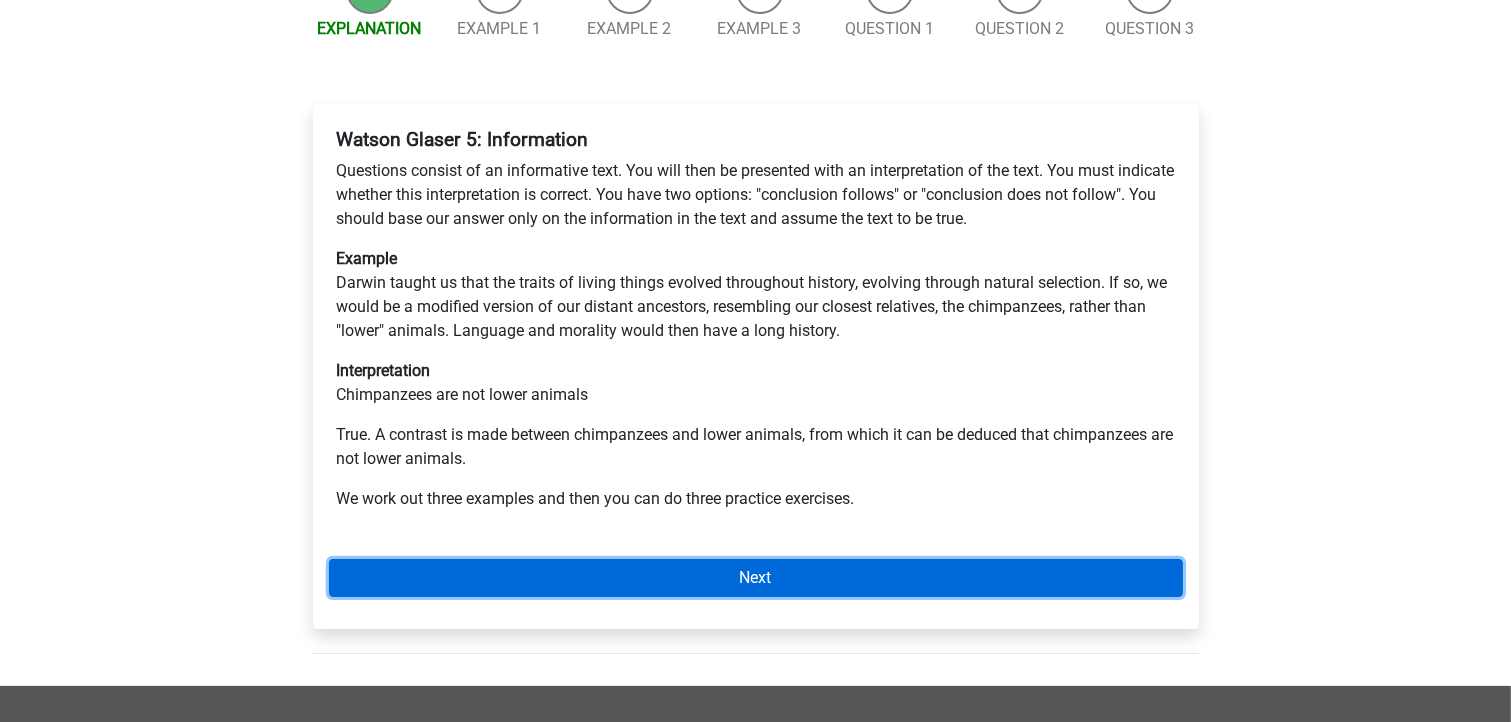 click on "Next" at bounding box center (756, 578) 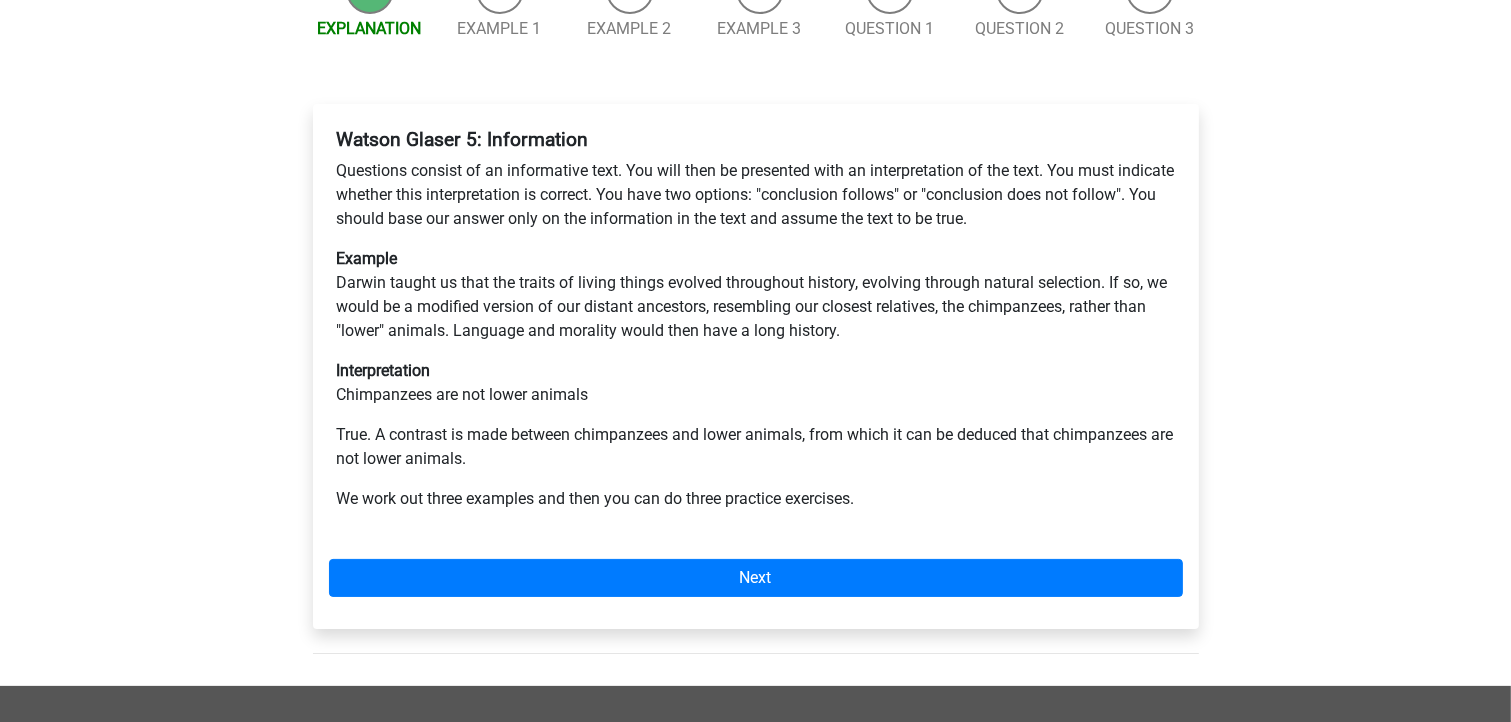 drag, startPoint x: 512, startPoint y: 484, endPoint x: 488, endPoint y: 499, distance: 28.301943 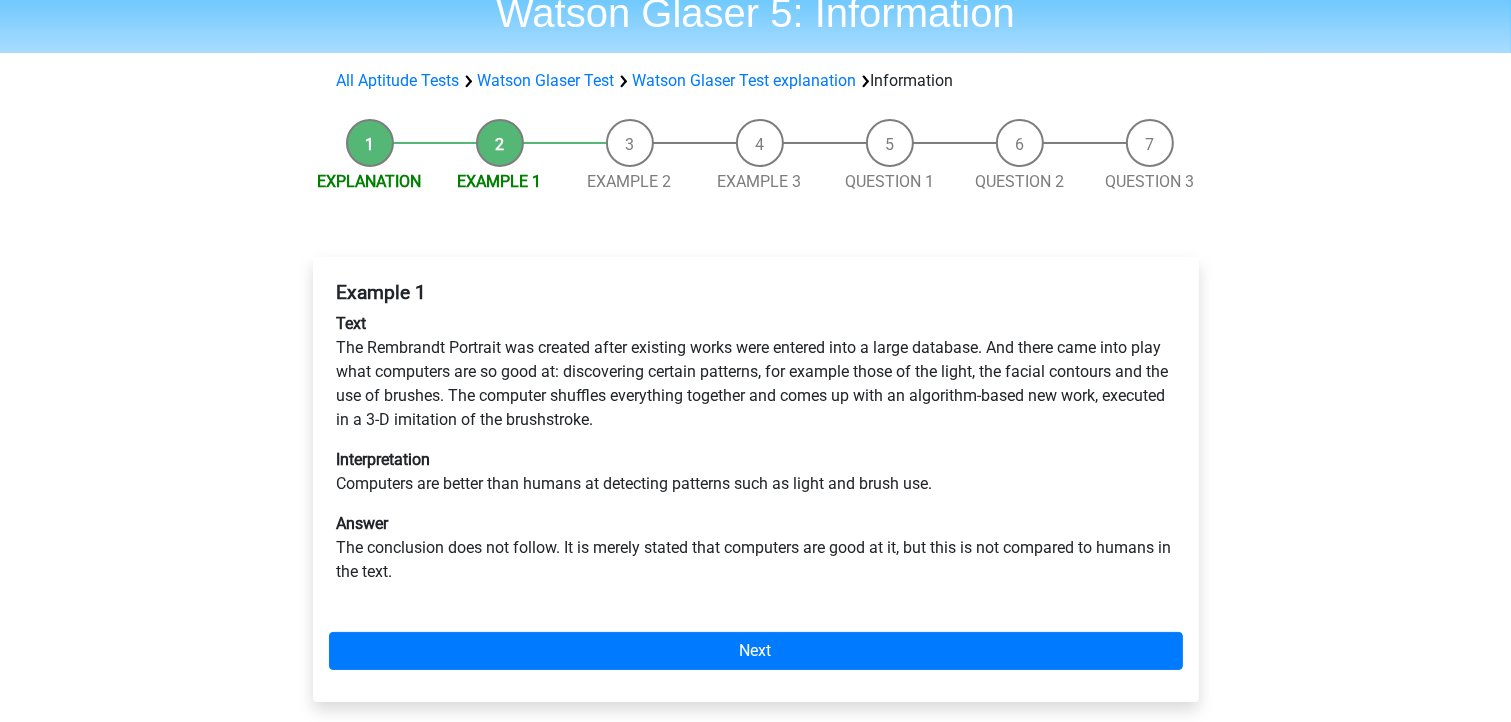 scroll, scrollTop: 320, scrollLeft: 0, axis: vertical 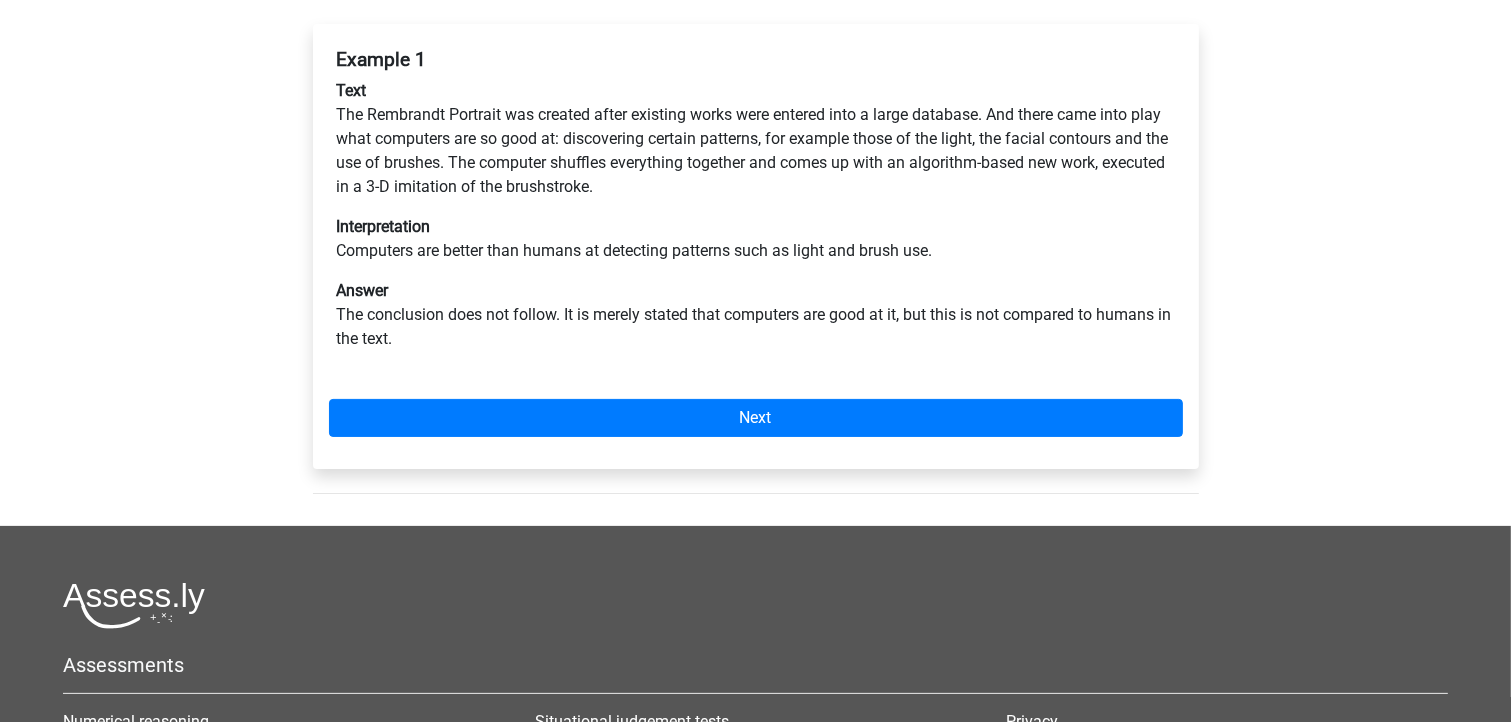 drag, startPoint x: 552, startPoint y: 503, endPoint x: 540, endPoint y: 503, distance: 12 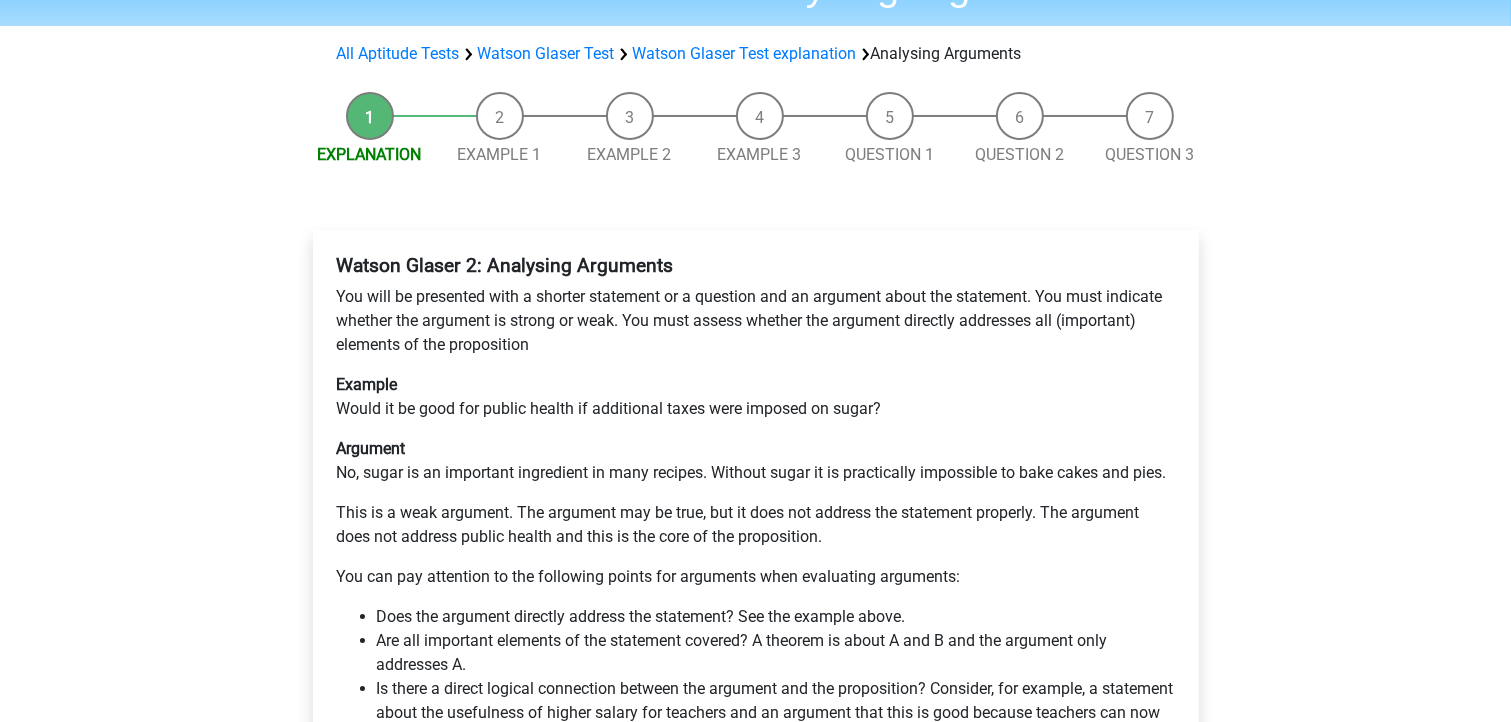 scroll, scrollTop: 240, scrollLeft: 0, axis: vertical 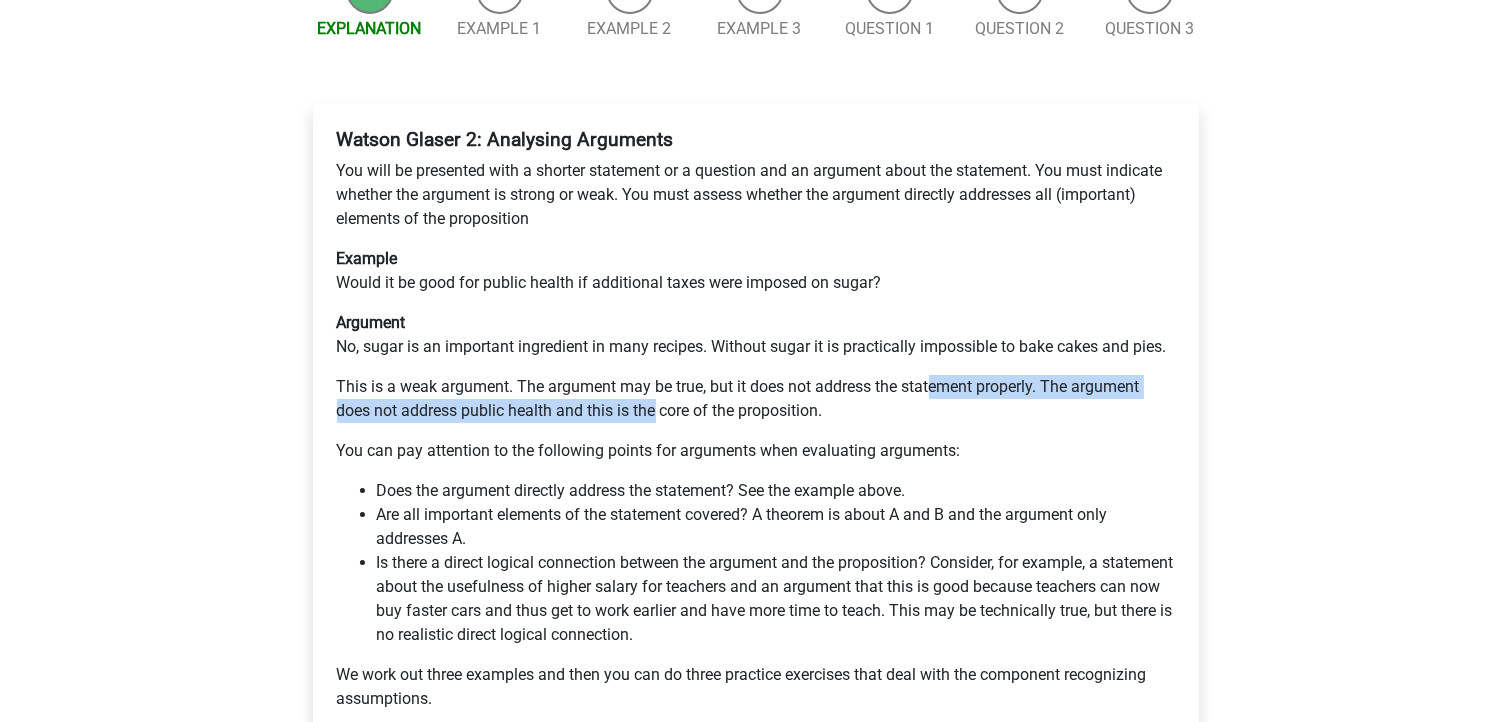 drag, startPoint x: 734, startPoint y: 400, endPoint x: 932, endPoint y: 392, distance: 198.16154 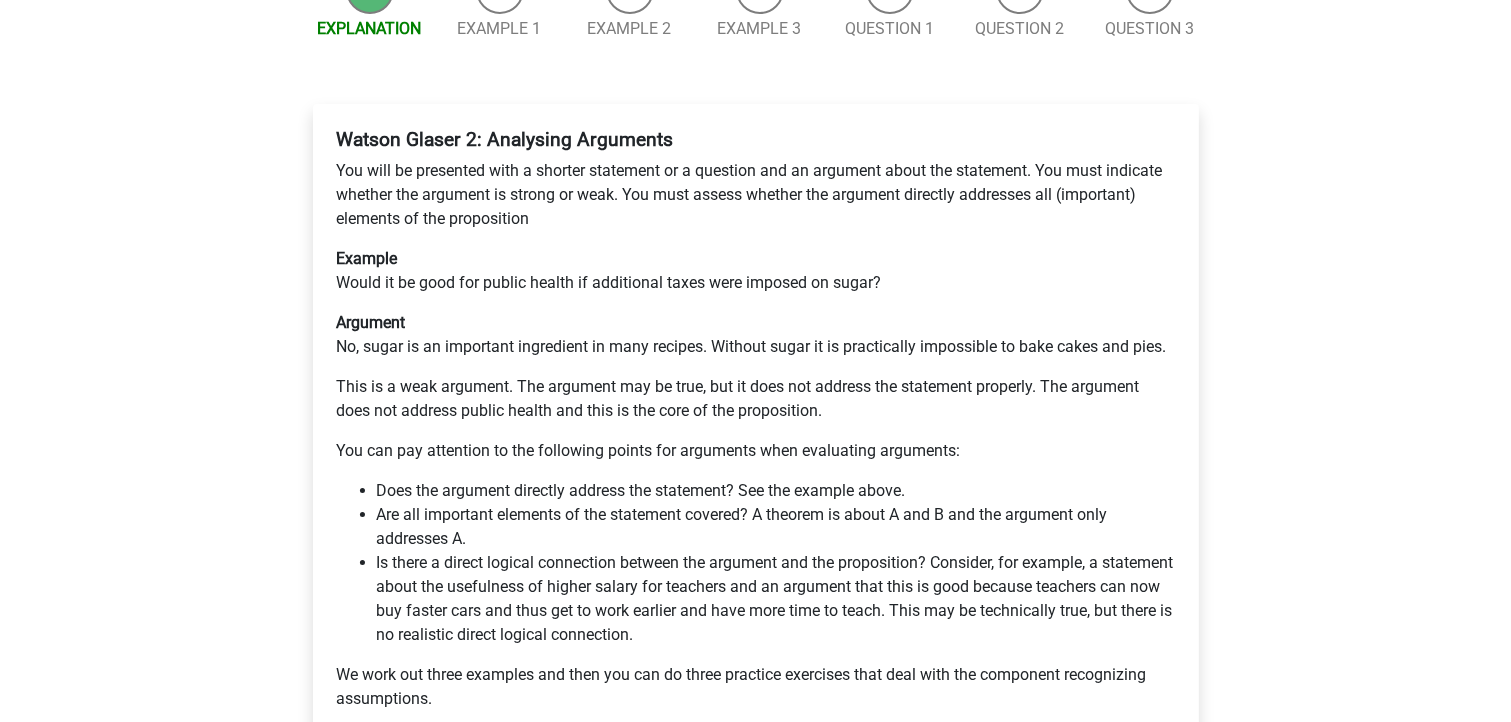 drag, startPoint x: 914, startPoint y: 393, endPoint x: 900, endPoint y: 404, distance: 17.804493 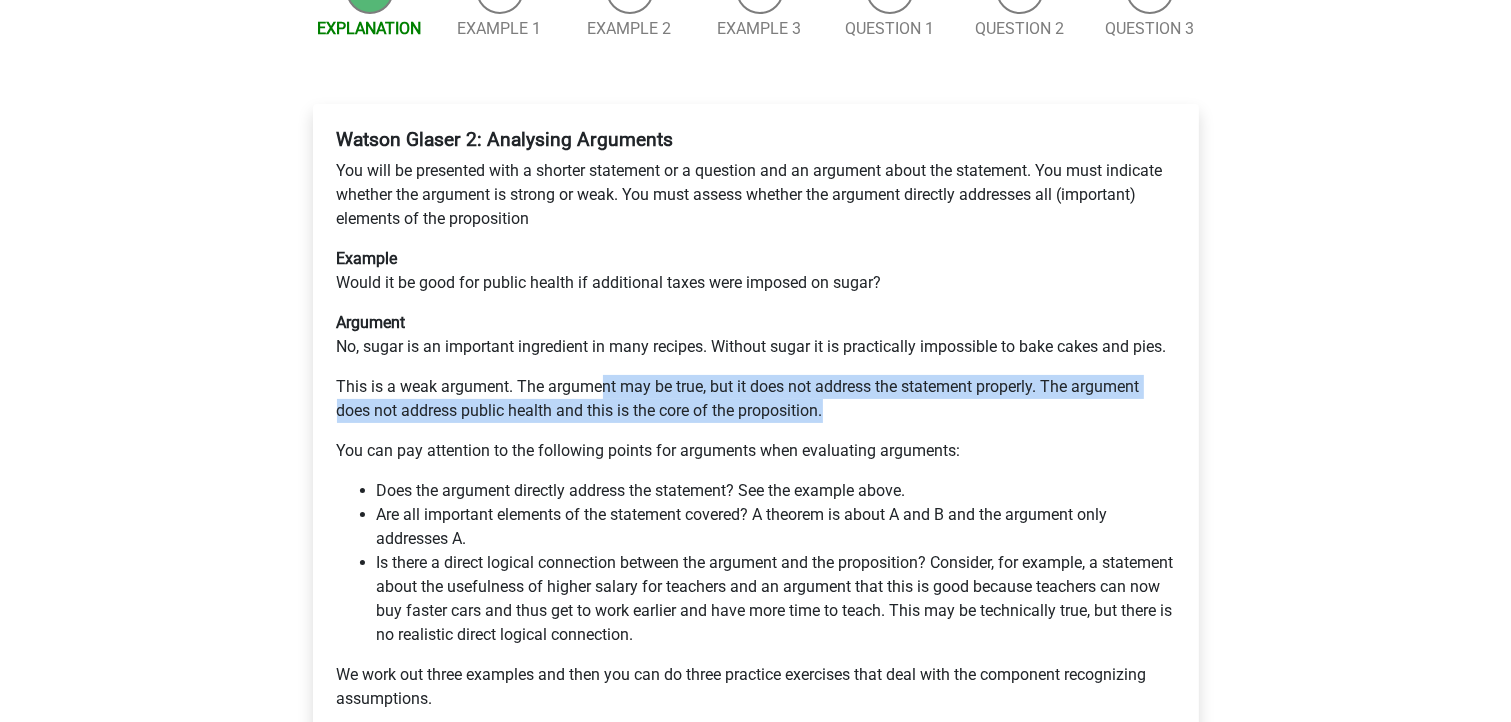 drag, startPoint x: 892, startPoint y: 404, endPoint x: 590, endPoint y: 362, distance: 304.90656 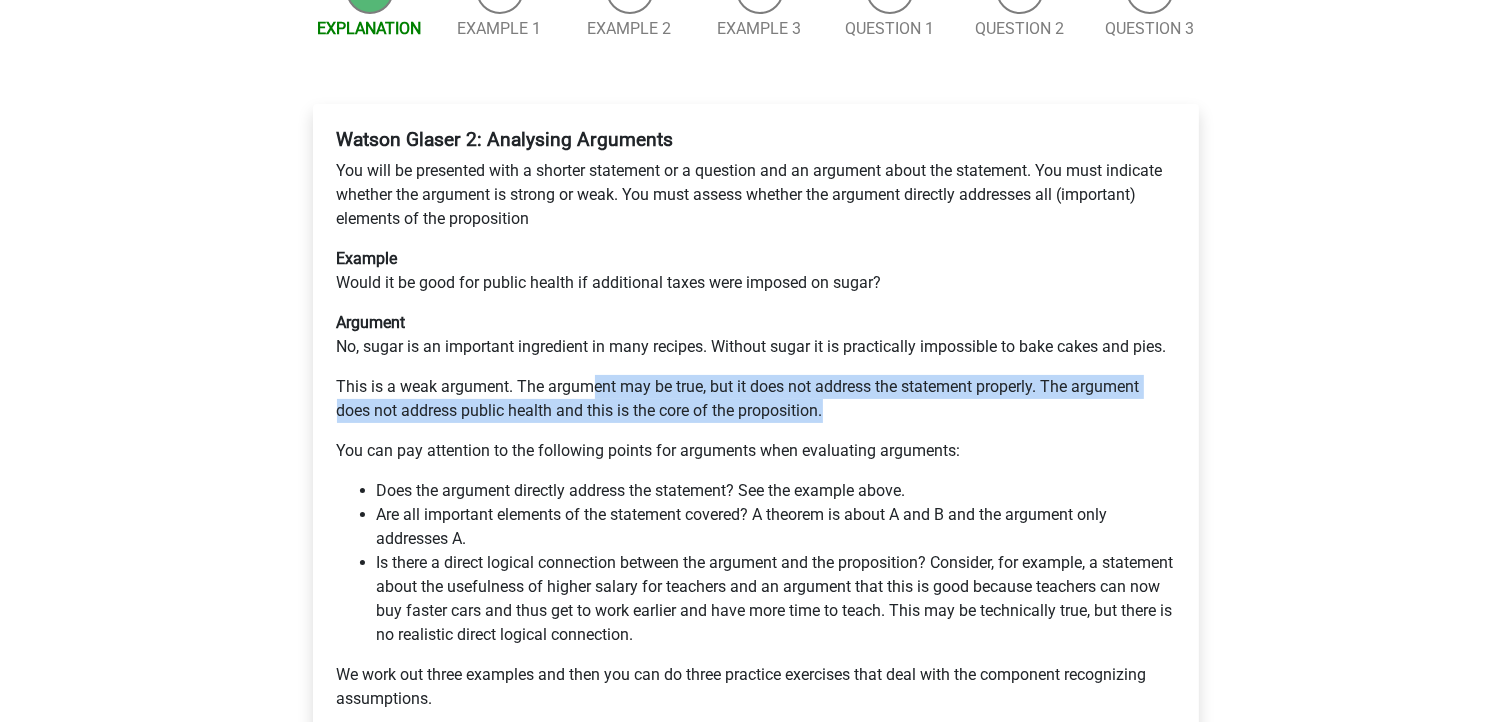 click on "Watson Glaser 2: Analysing Arguments You will be presented with a shorter statement or a question and an argument about the statement. You must indicate whether the argument is strong or weak. You must assess whether the argument directly addresses all (important) elements of the proposition Example Would it be good for public health if additional taxes were imposed on sugar? Argument No, sugar is an important ingredient in many recipes. Without sugar it is practically impossible to bake cakes and pies. This is a weak argument. The argument may be true, but it does not address the statement properly. The argument does not address public health and this is the core of the proposition. You can pay attention to the following points for arguments when evaluating arguments: Does the argument directly address the statement? See the example above. Are all important elements of the statement covered? A theorem is about A and B and the argument only addresses A." at bounding box center [756, 427] 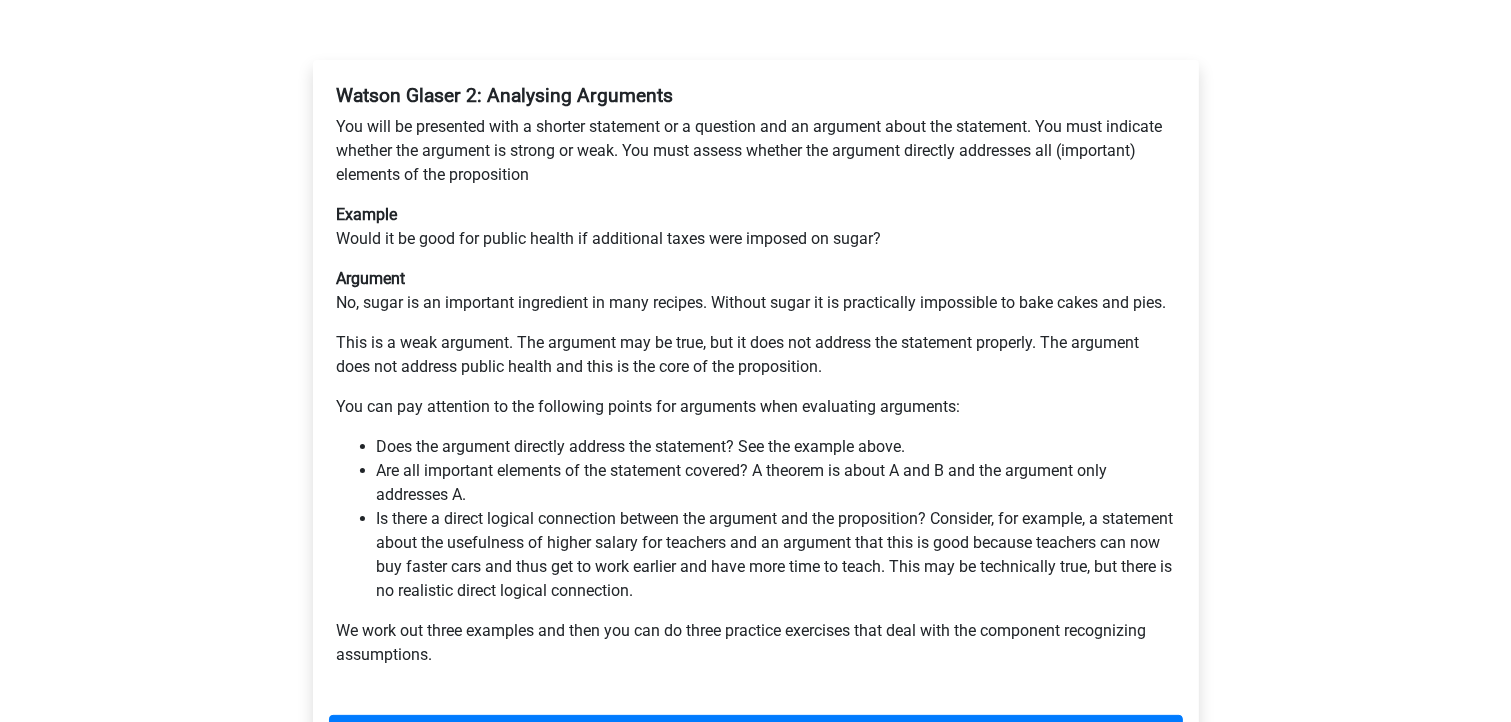 scroll, scrollTop: 320, scrollLeft: 0, axis: vertical 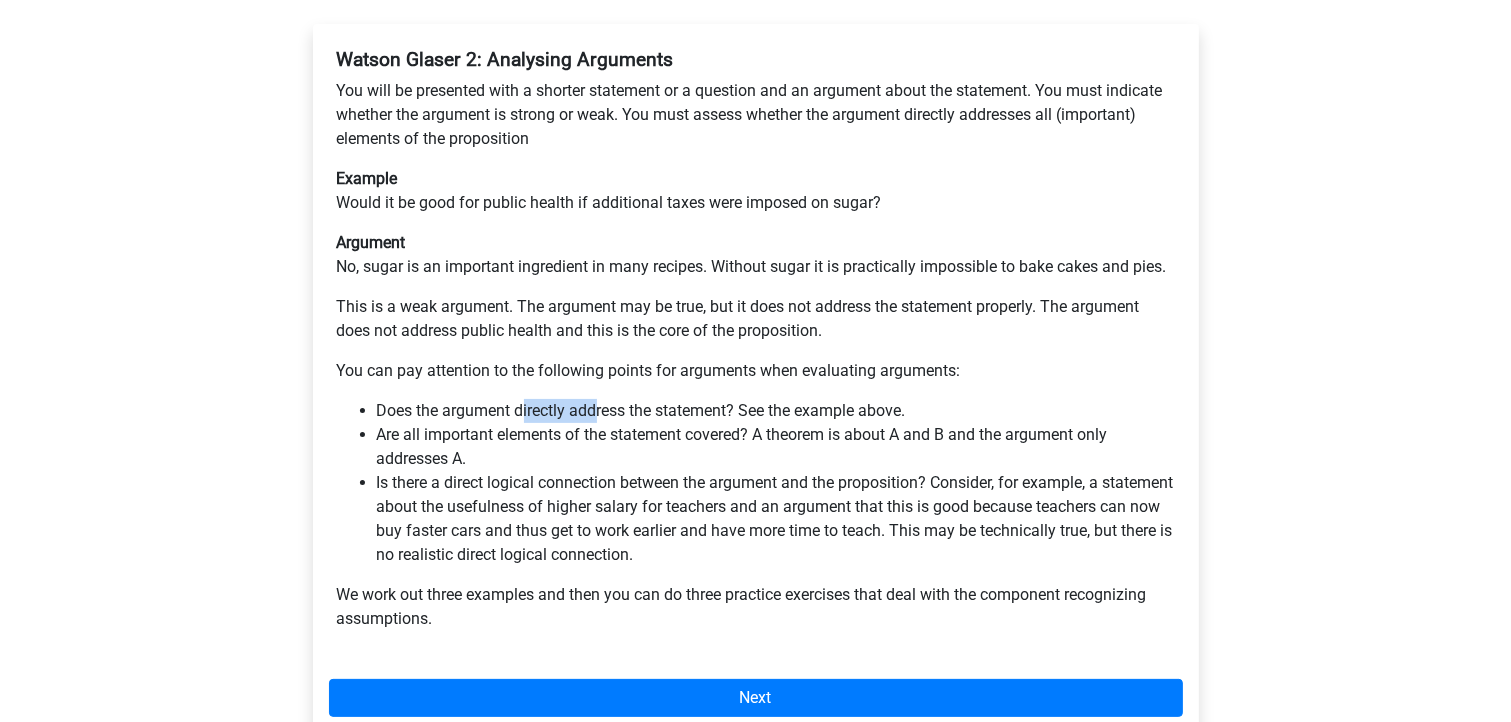 drag, startPoint x: 524, startPoint y: 397, endPoint x: 597, endPoint y: 420, distance: 76.537575 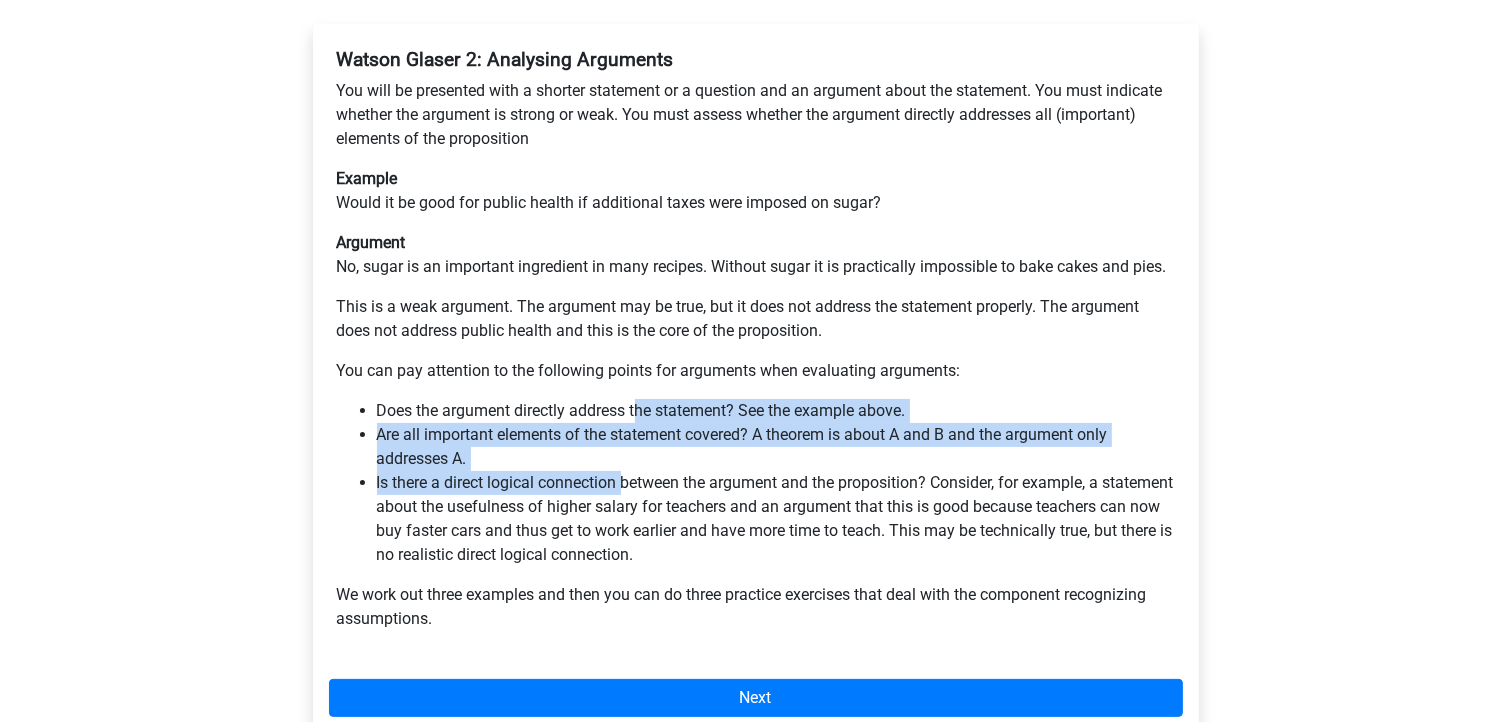 drag, startPoint x: 636, startPoint y: 420, endPoint x: 622, endPoint y: 478, distance: 59.665737 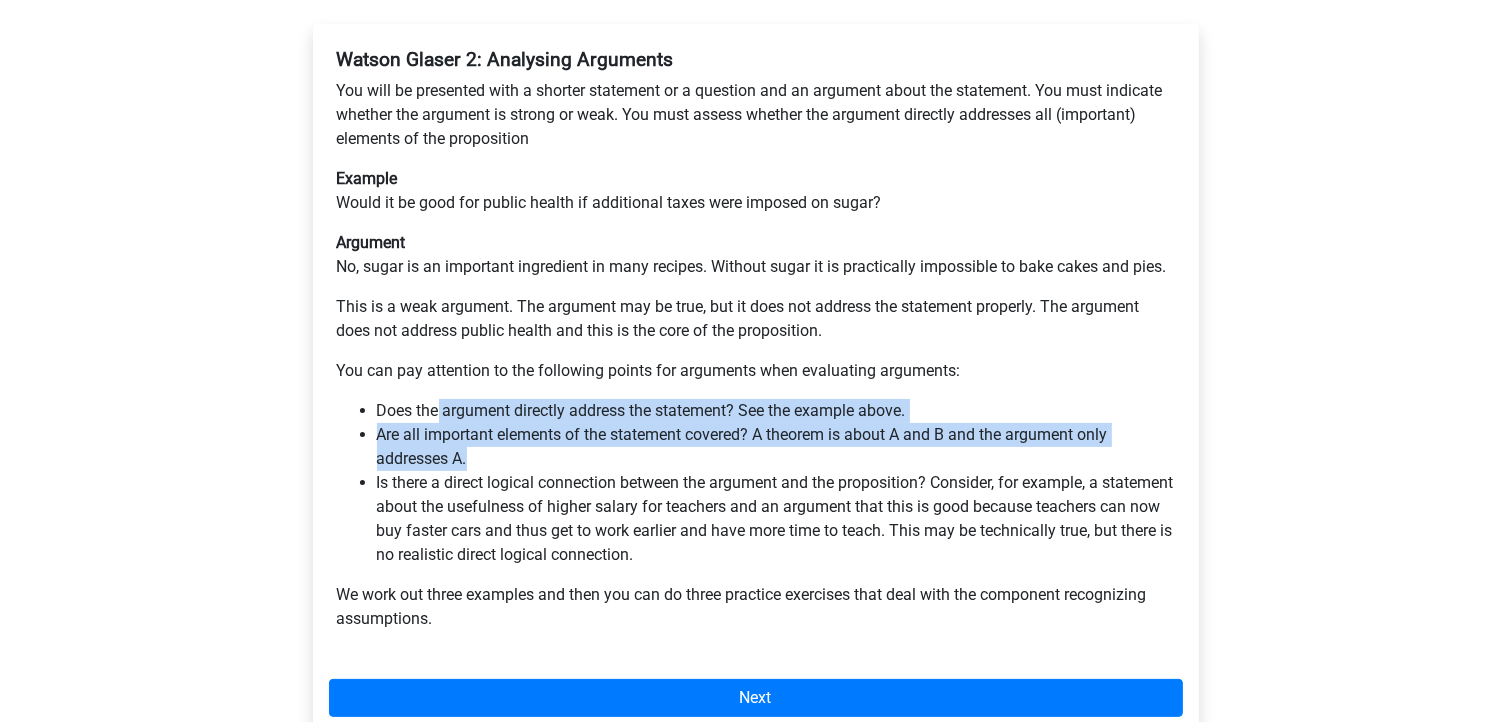 drag, startPoint x: 588, startPoint y: 457, endPoint x: 454, endPoint y: 419, distance: 139.28389 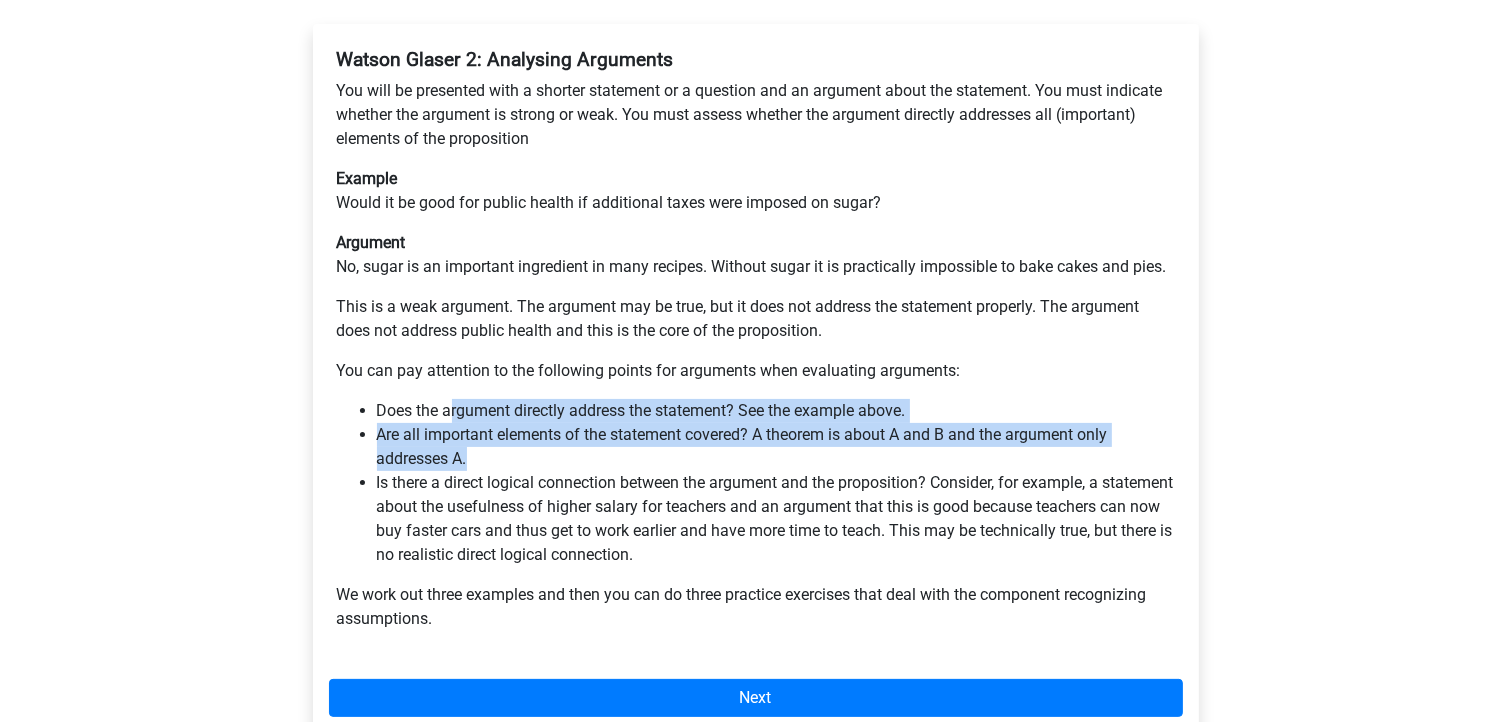 click on "Does the argument directly address the statement? See the example above." at bounding box center (776, 411) 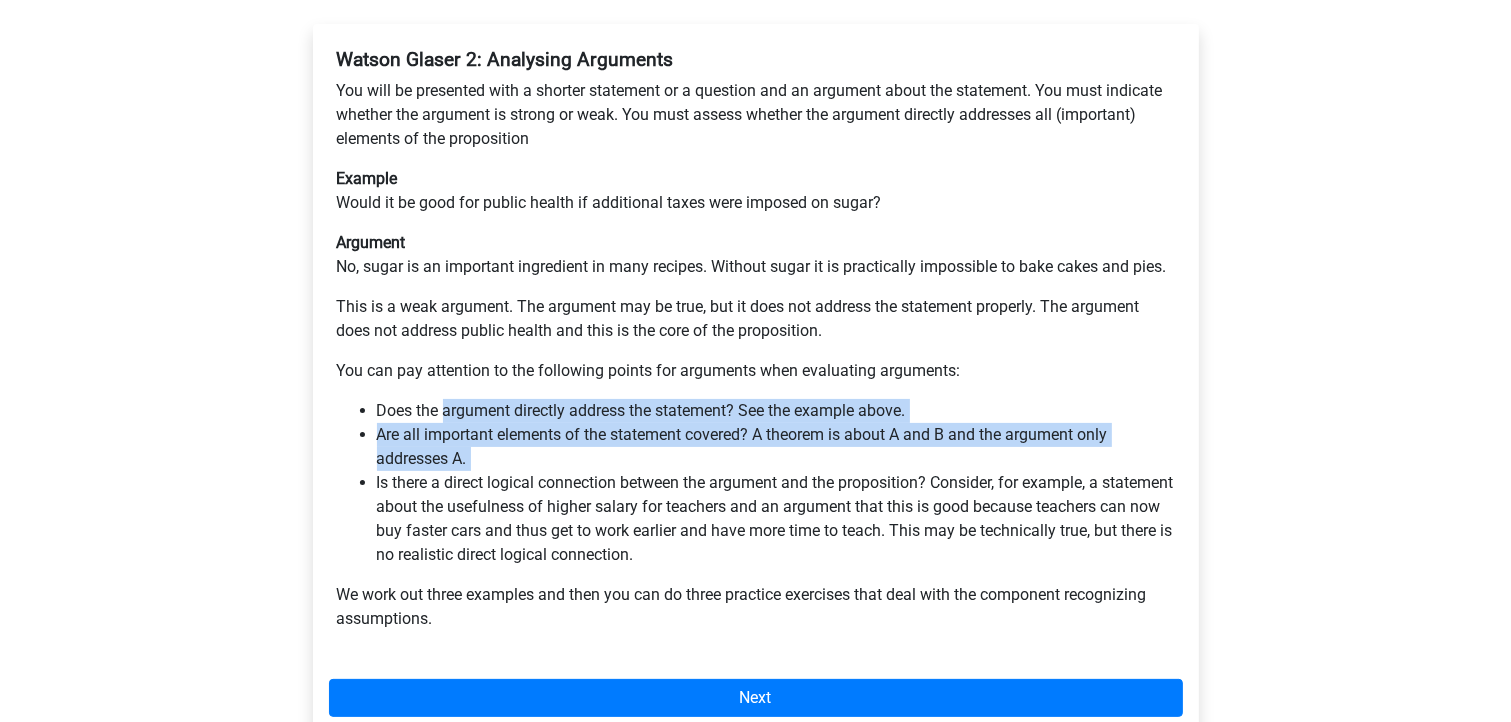 drag, startPoint x: 482, startPoint y: 441, endPoint x: 529, endPoint y: 469, distance: 54.708317 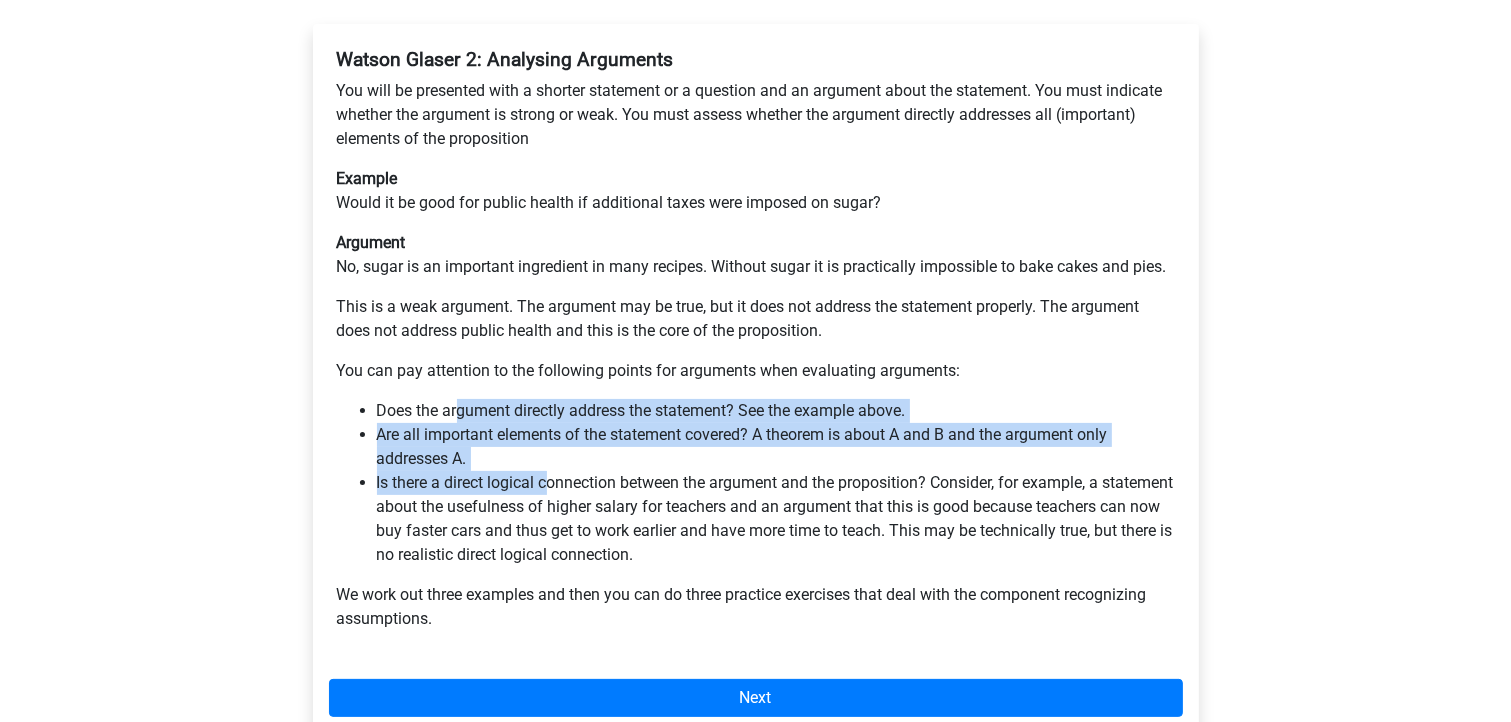 drag, startPoint x: 546, startPoint y: 471, endPoint x: 457, endPoint y: 416, distance: 104.62313 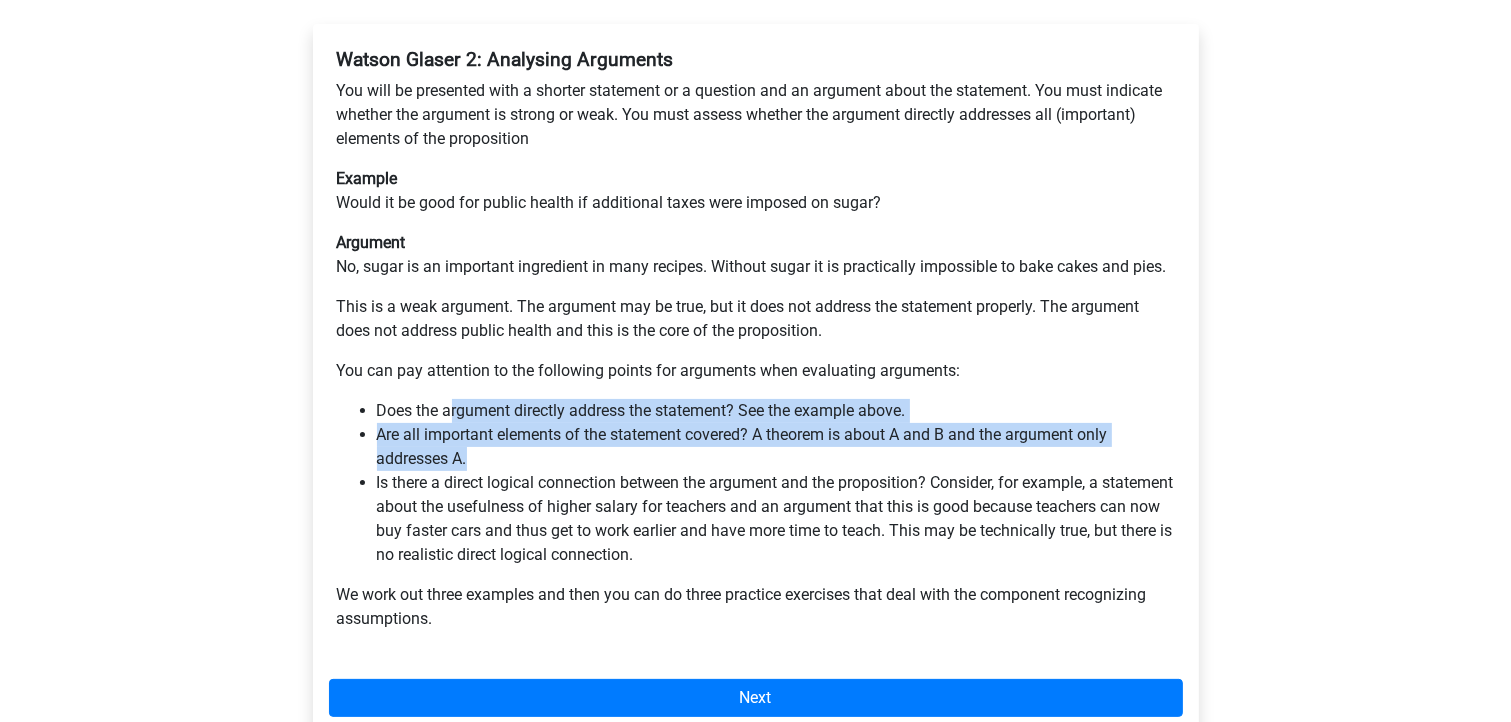 drag, startPoint x: 450, startPoint y: 408, endPoint x: 539, endPoint y: 464, distance: 105.15227 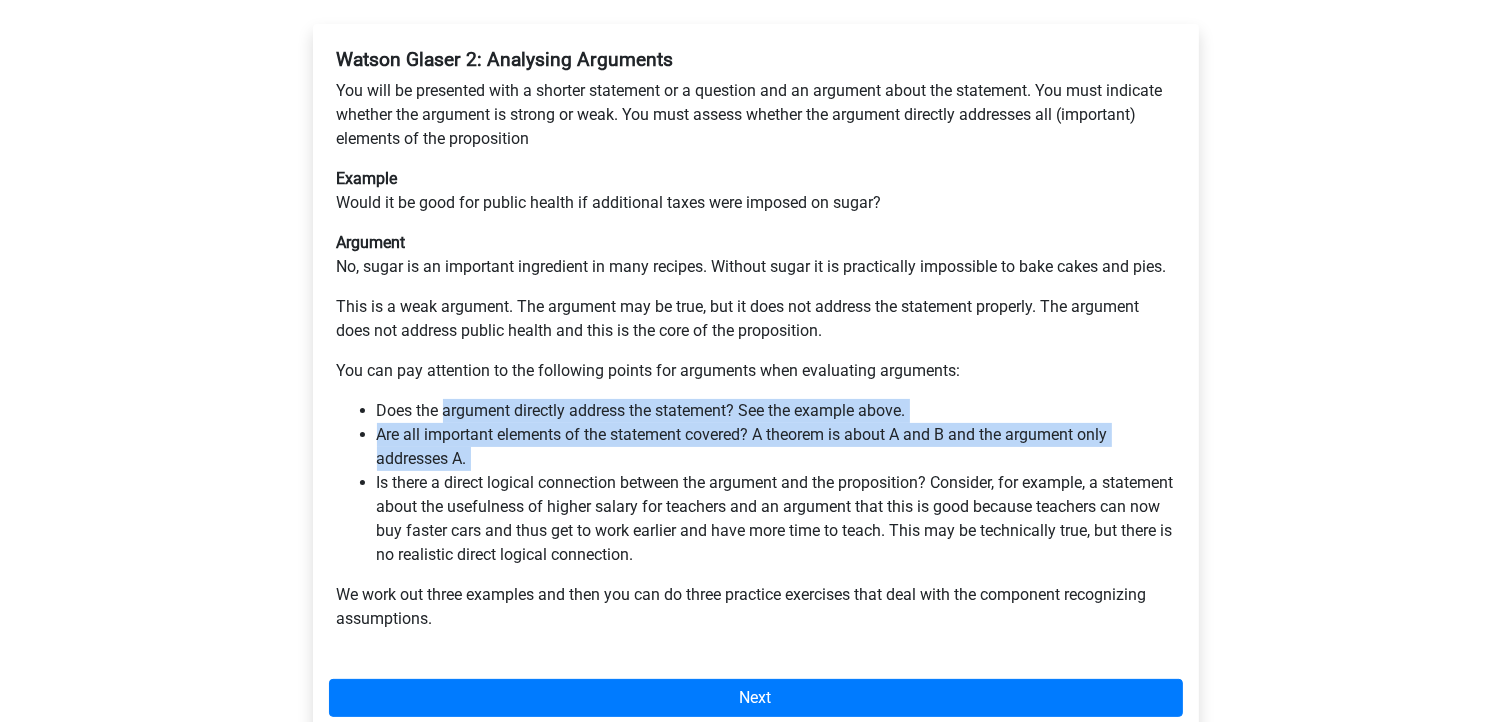drag, startPoint x: 539, startPoint y: 464, endPoint x: 455, endPoint y: 416, distance: 96.74709 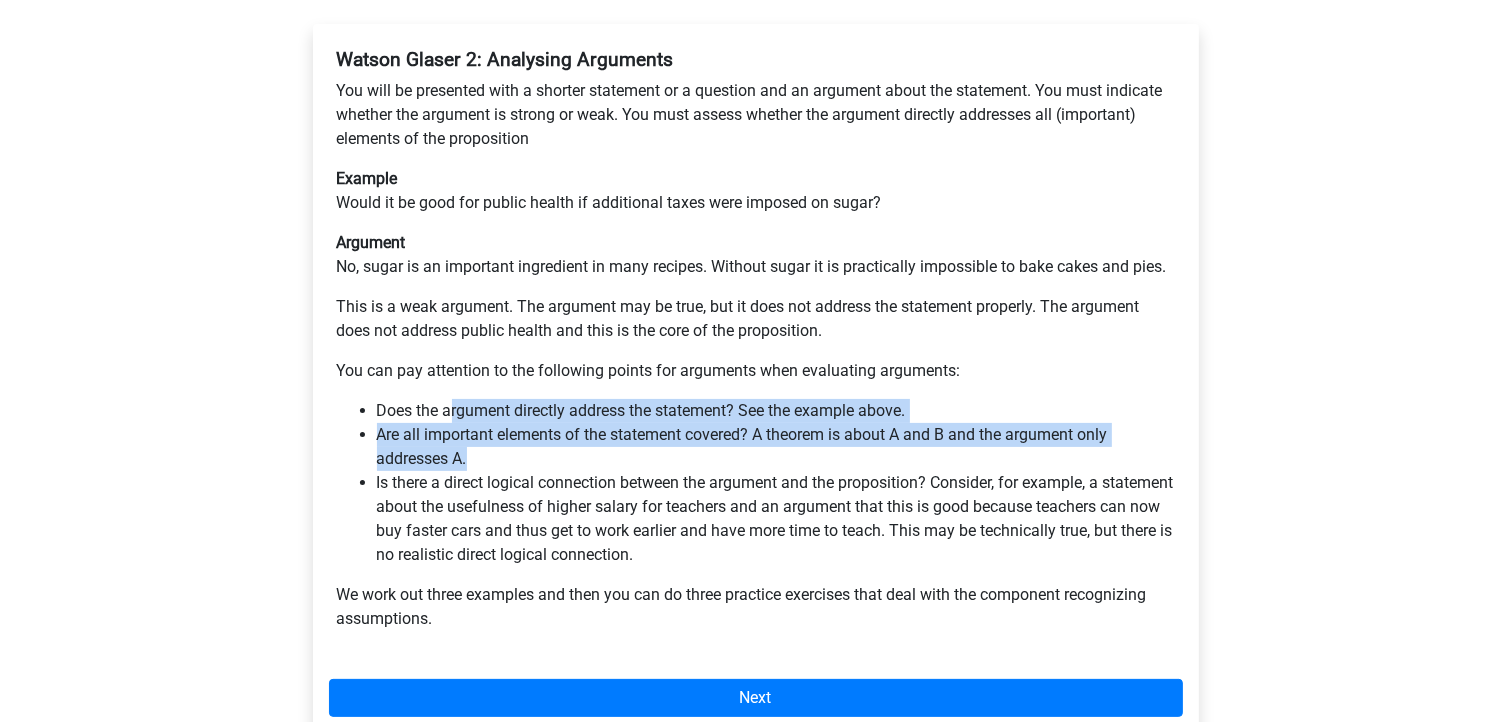 drag, startPoint x: 452, startPoint y: 415, endPoint x: 528, endPoint y: 463, distance: 89.88882 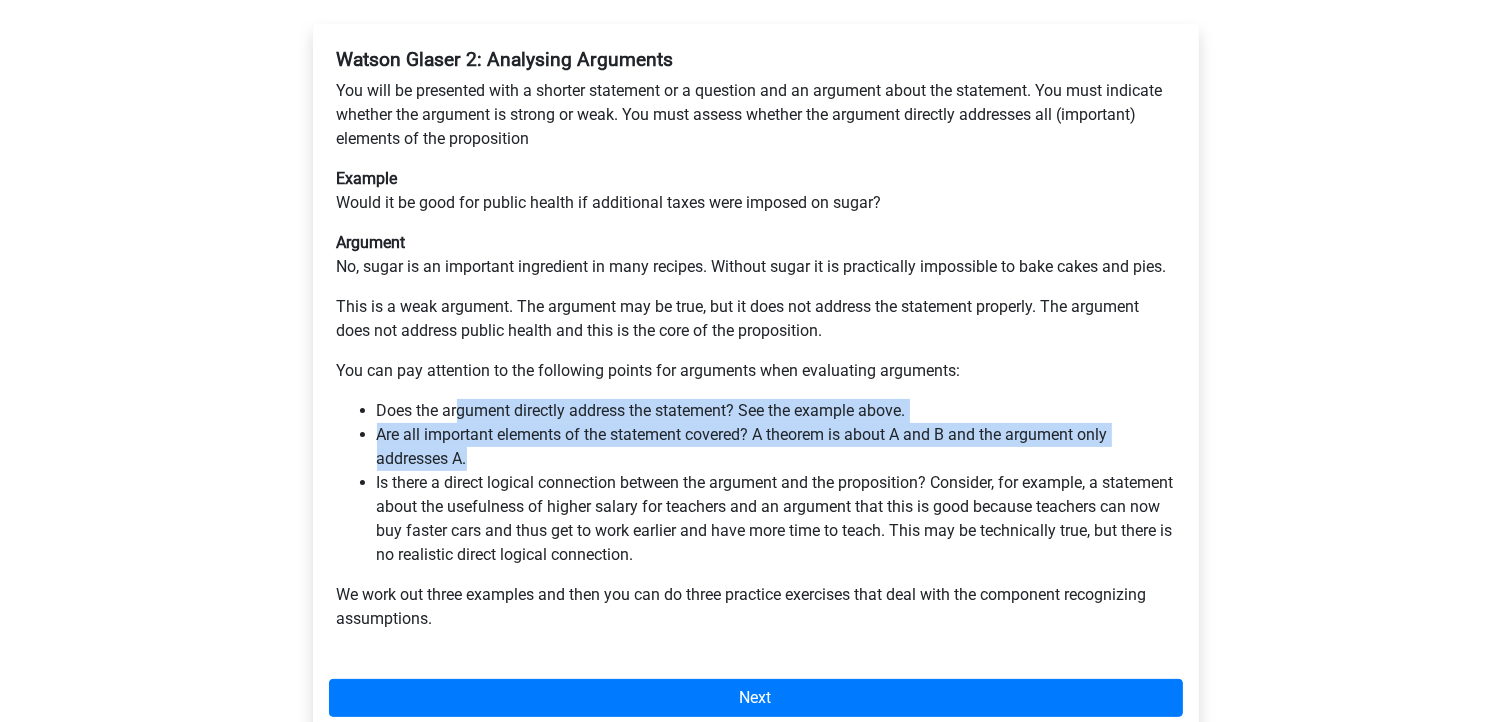 drag, startPoint x: 528, startPoint y: 460, endPoint x: 457, endPoint y: 416, distance: 83.528435 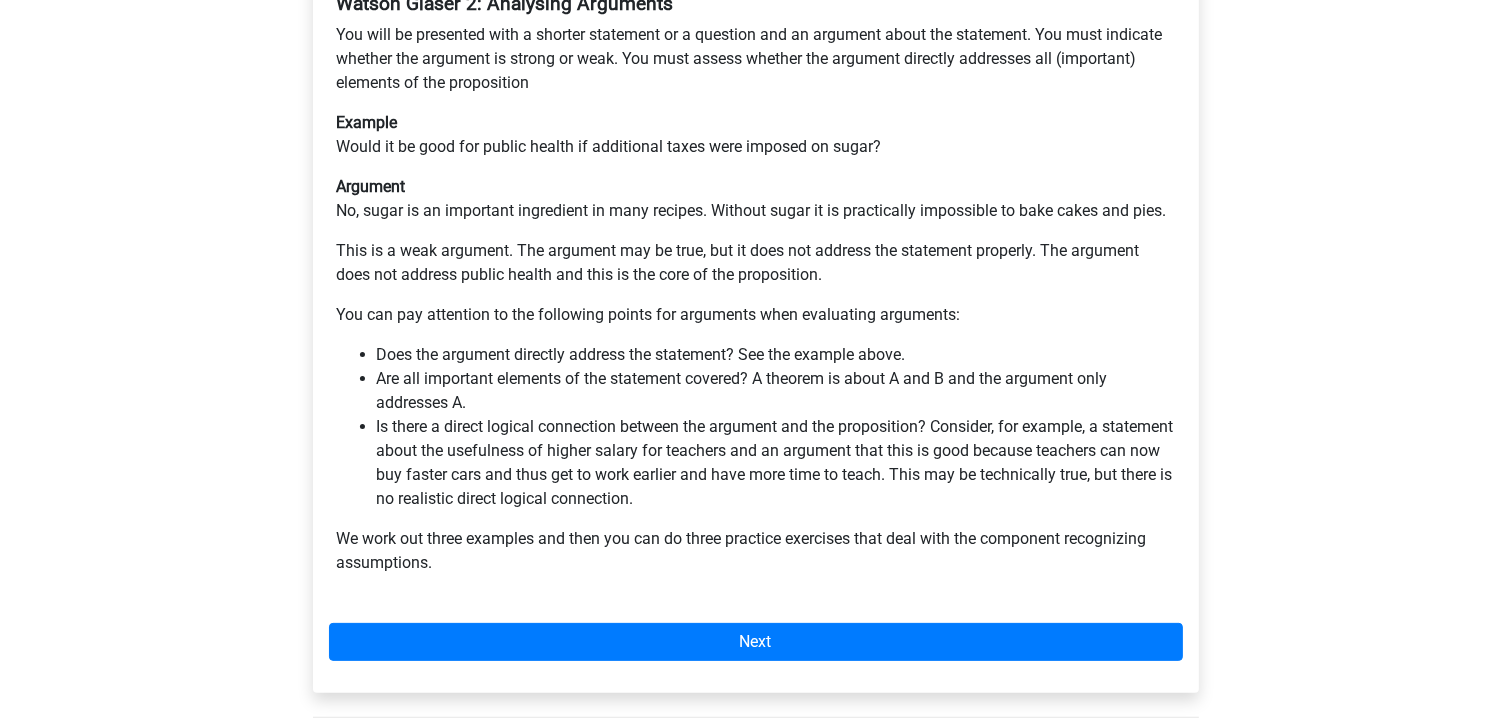 scroll, scrollTop: 400, scrollLeft: 0, axis: vertical 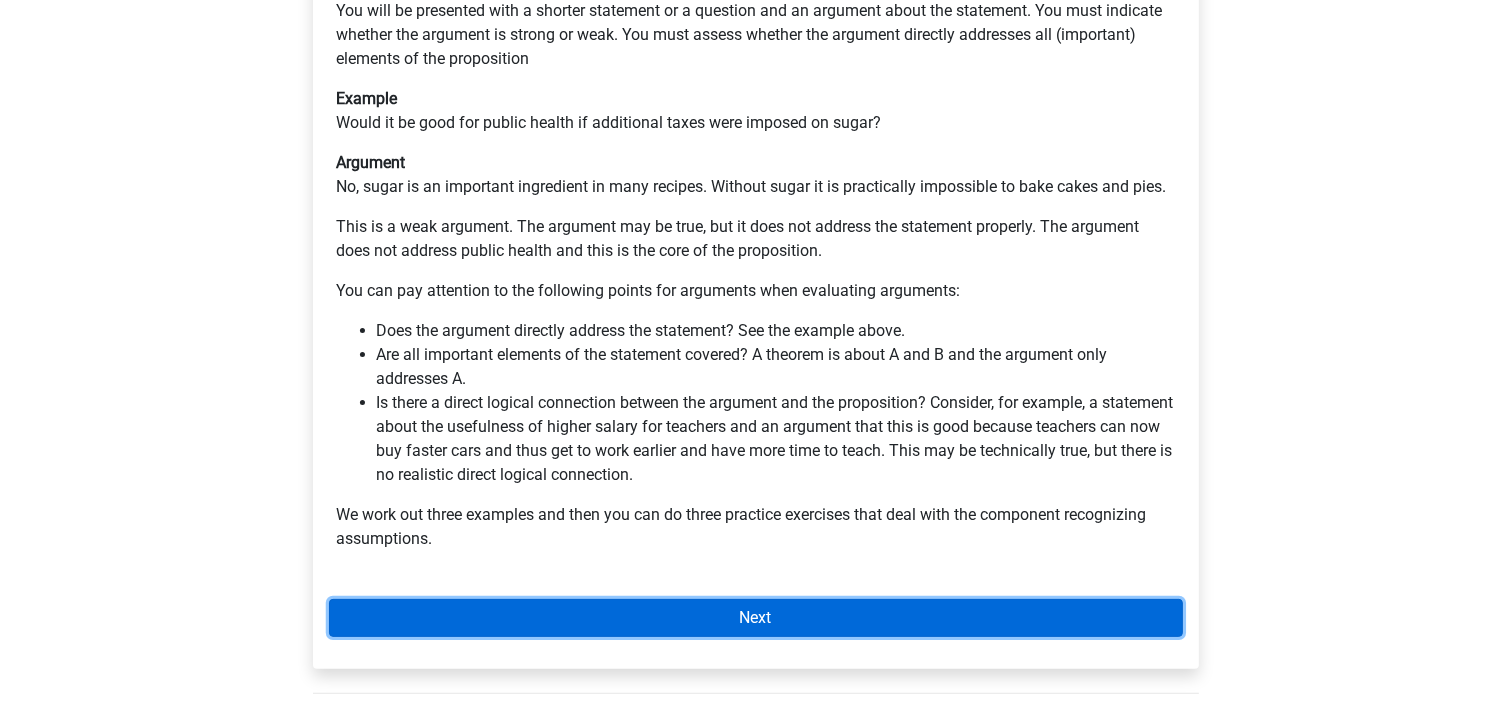 click on "Next" at bounding box center [756, 618] 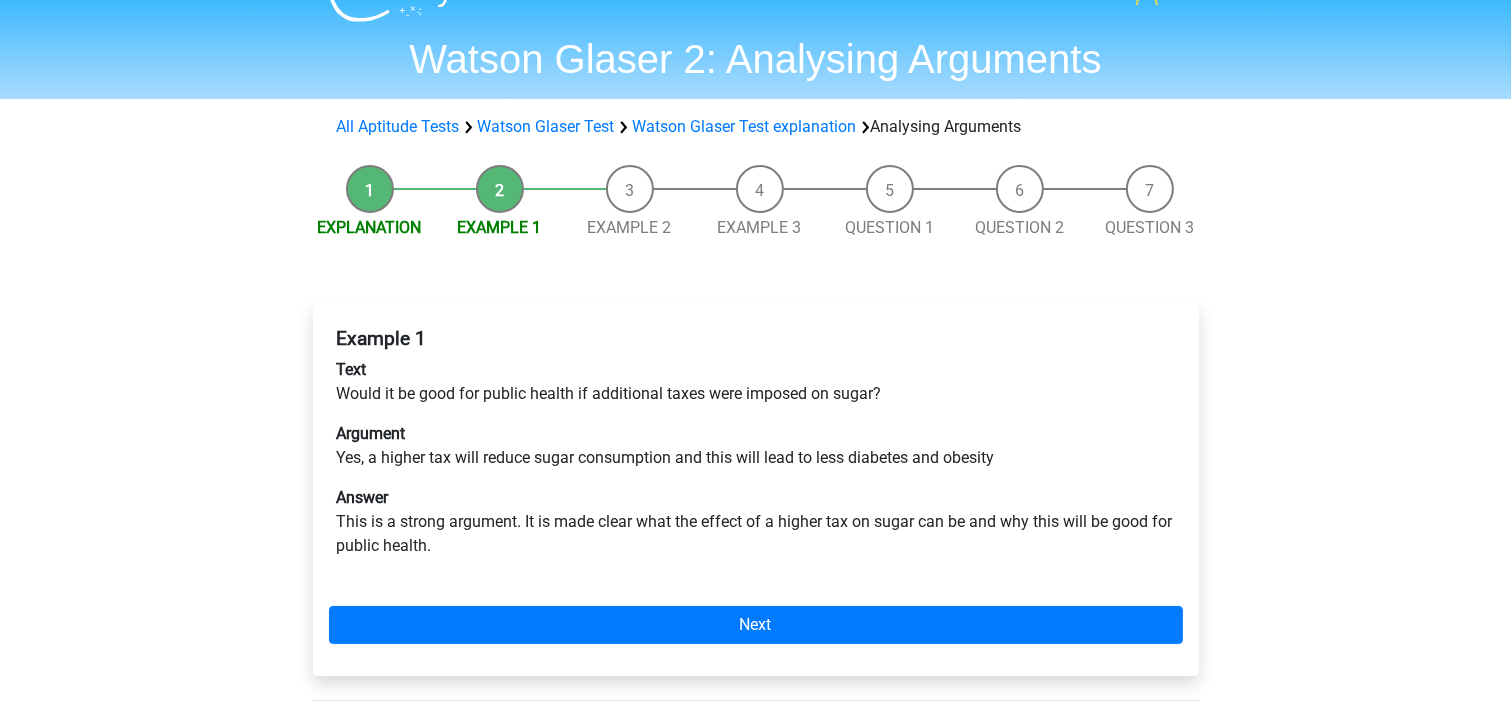 scroll, scrollTop: 80, scrollLeft: 0, axis: vertical 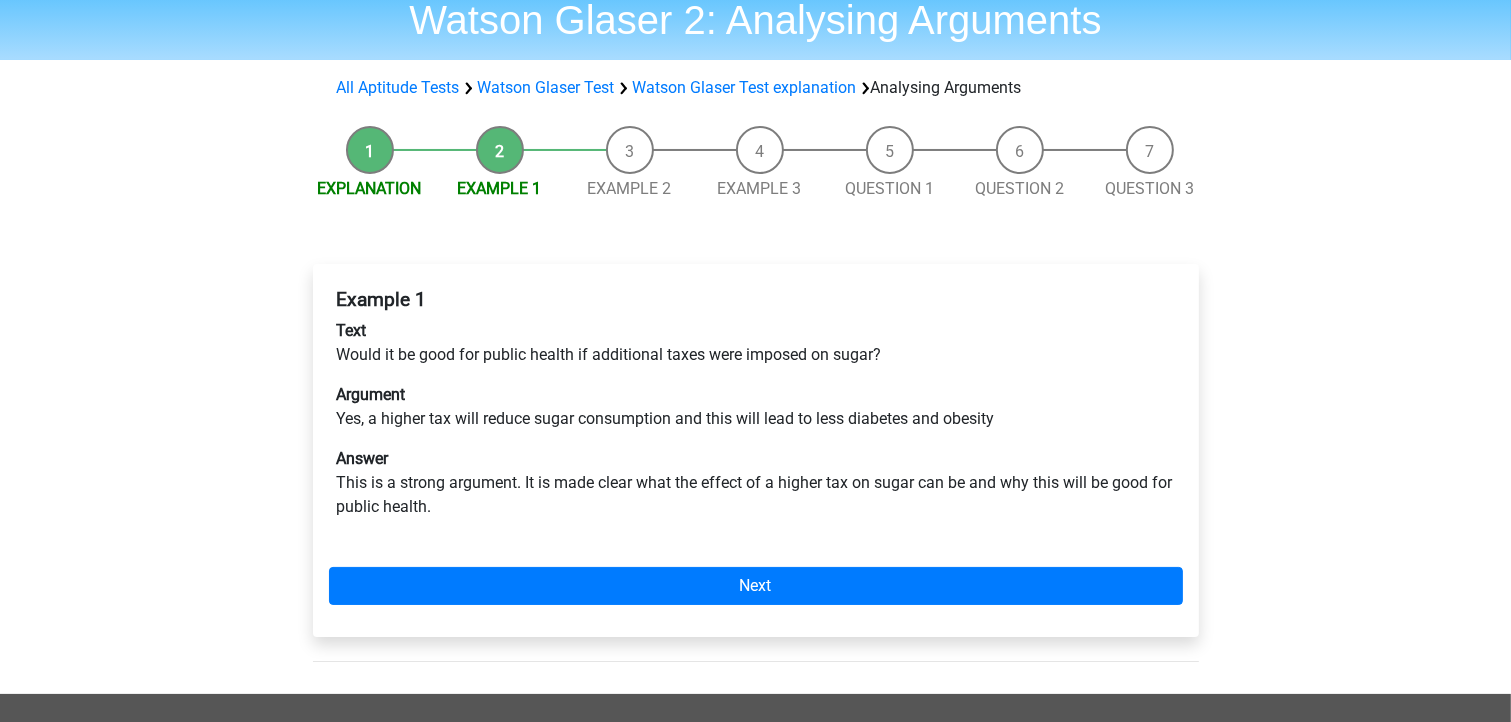 click on "Example 1 Text Would it be good for public health if additional taxes were imposed on sugar? Argument Yes, a higher tax will reduce sugar consumption and this will lead to less diabetes and obesity Answer This is a strong argument. It is made clear what the effect of a higher tax on sugar can be and why this will be good for public health.
Next" at bounding box center (756, 450) 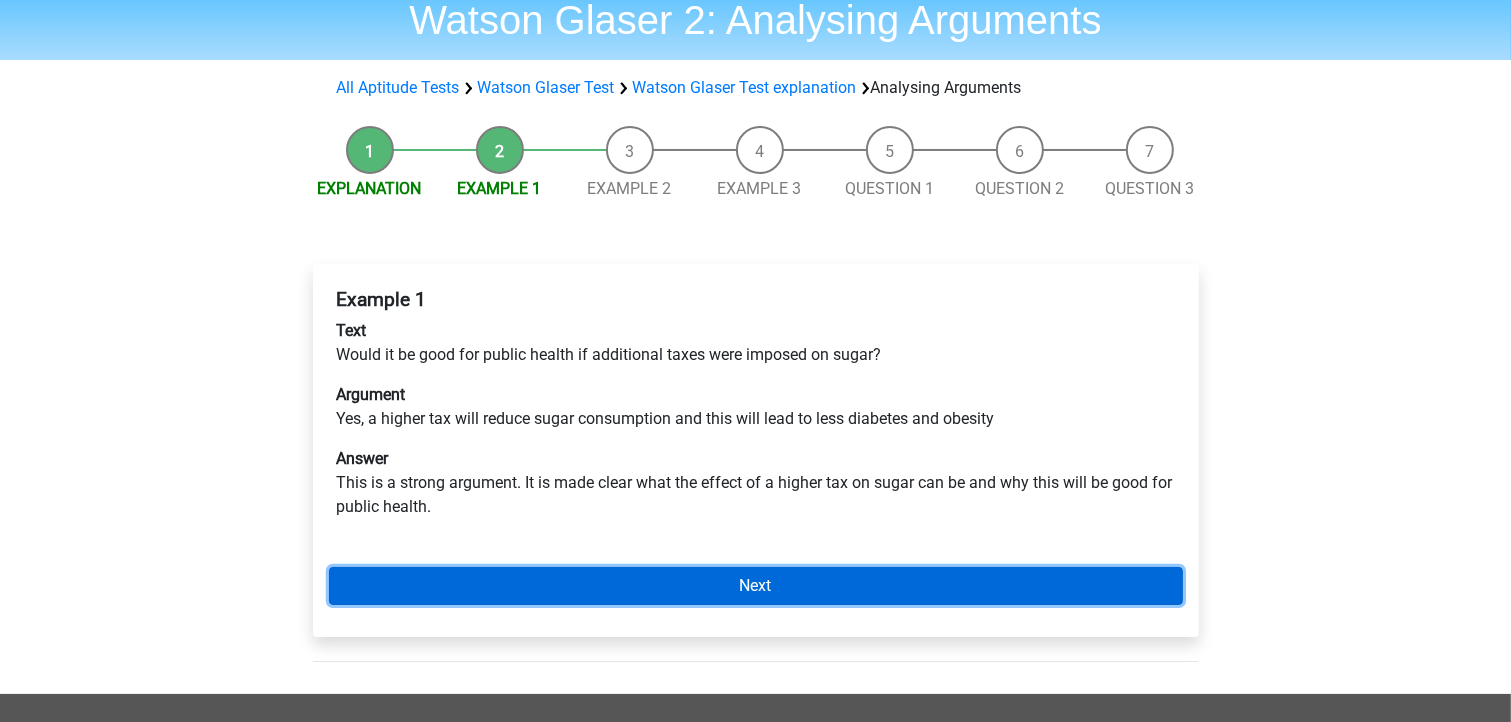click on "Next" at bounding box center (756, 586) 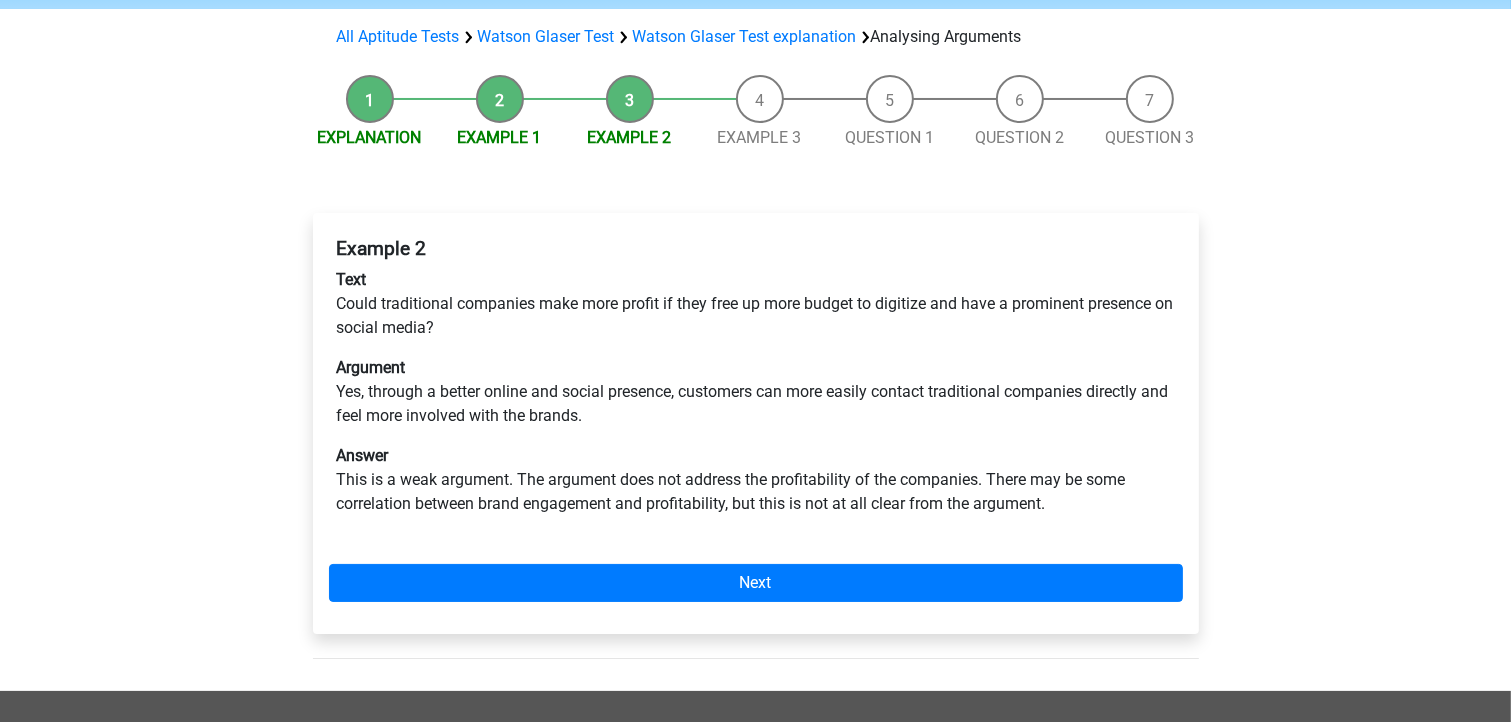 scroll, scrollTop: 160, scrollLeft: 0, axis: vertical 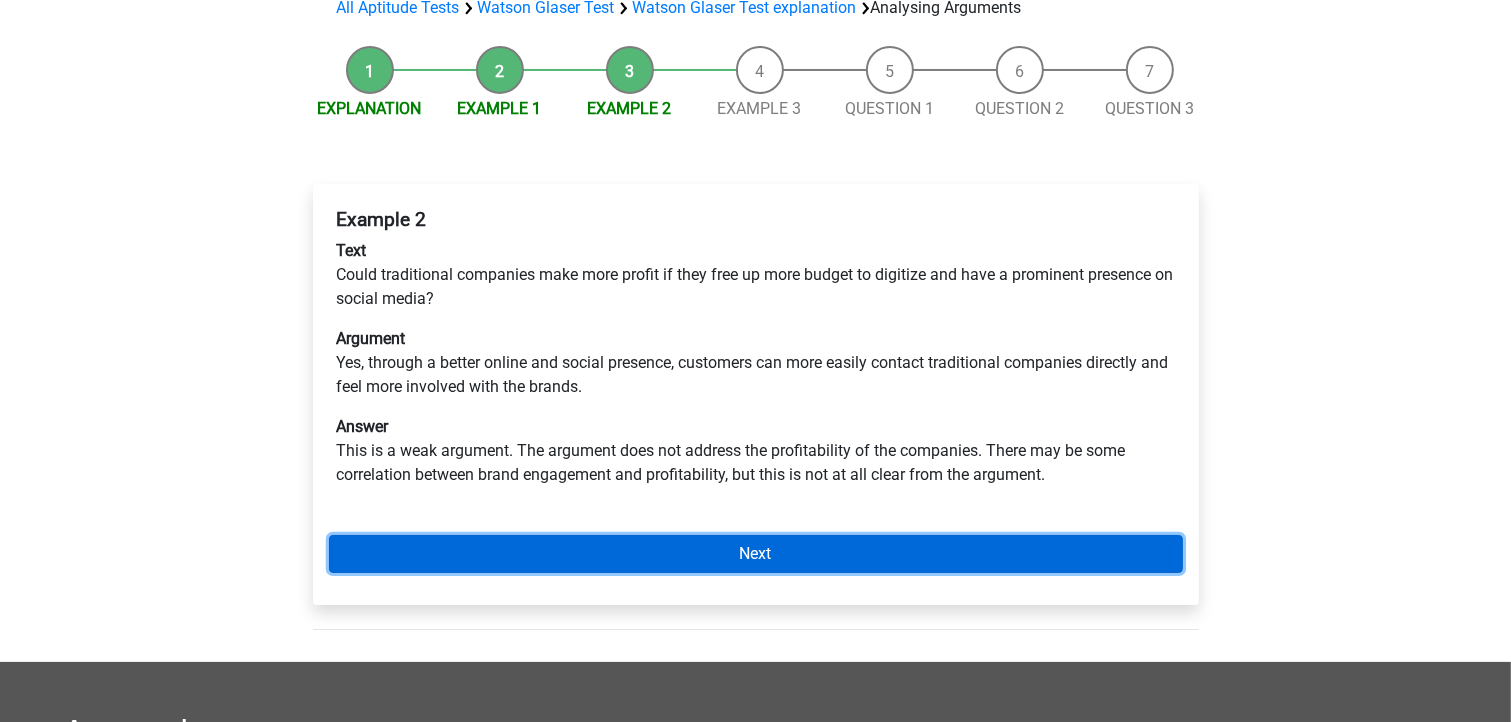 click on "Next" at bounding box center (756, 554) 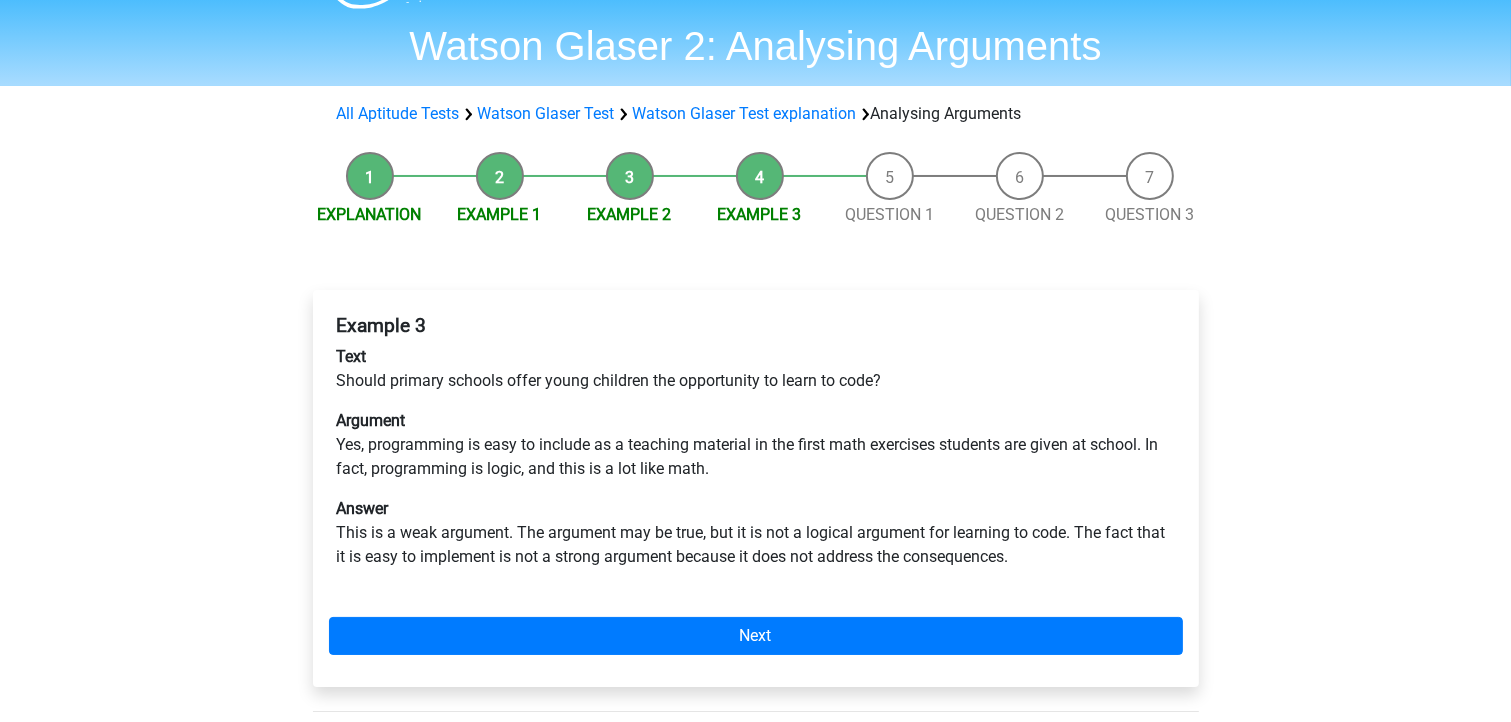 scroll, scrollTop: 80, scrollLeft: 0, axis: vertical 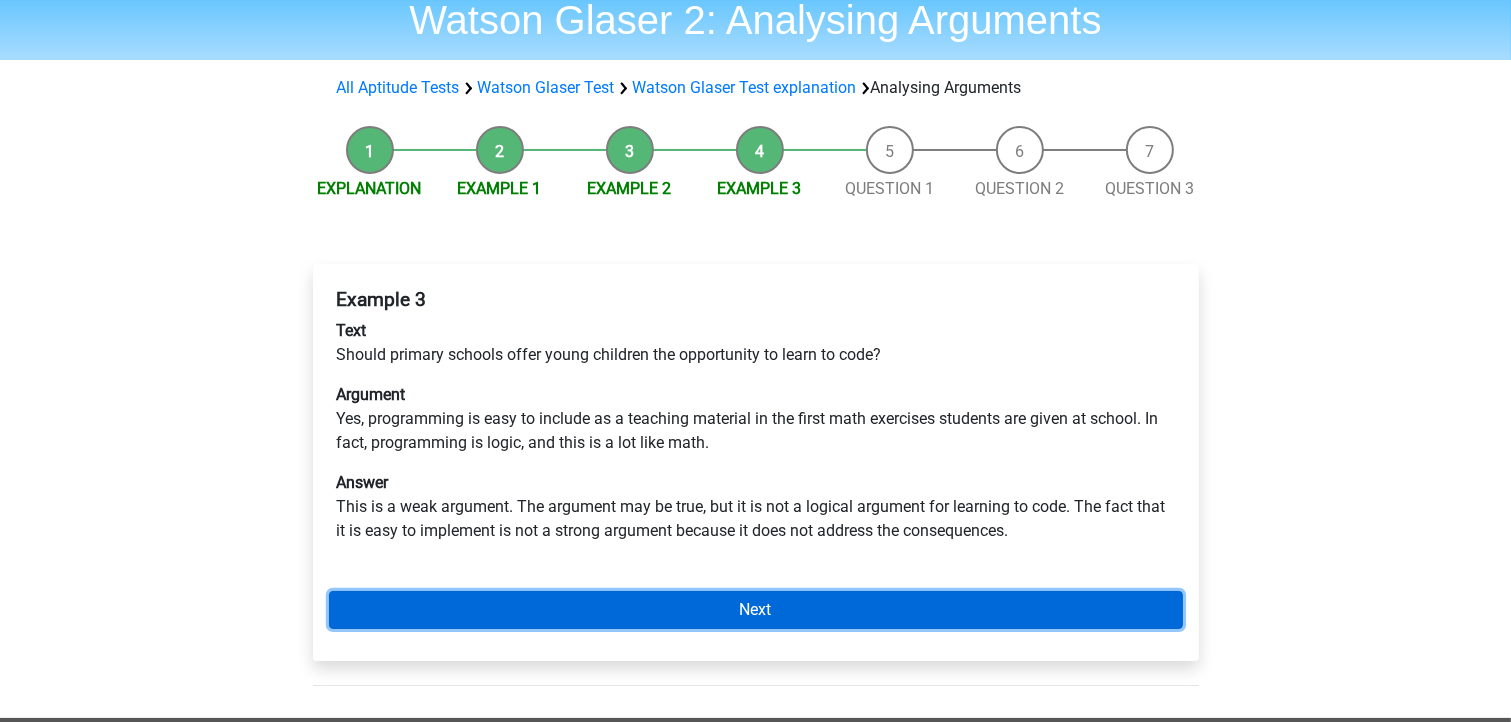 click on "Next" at bounding box center (756, 610) 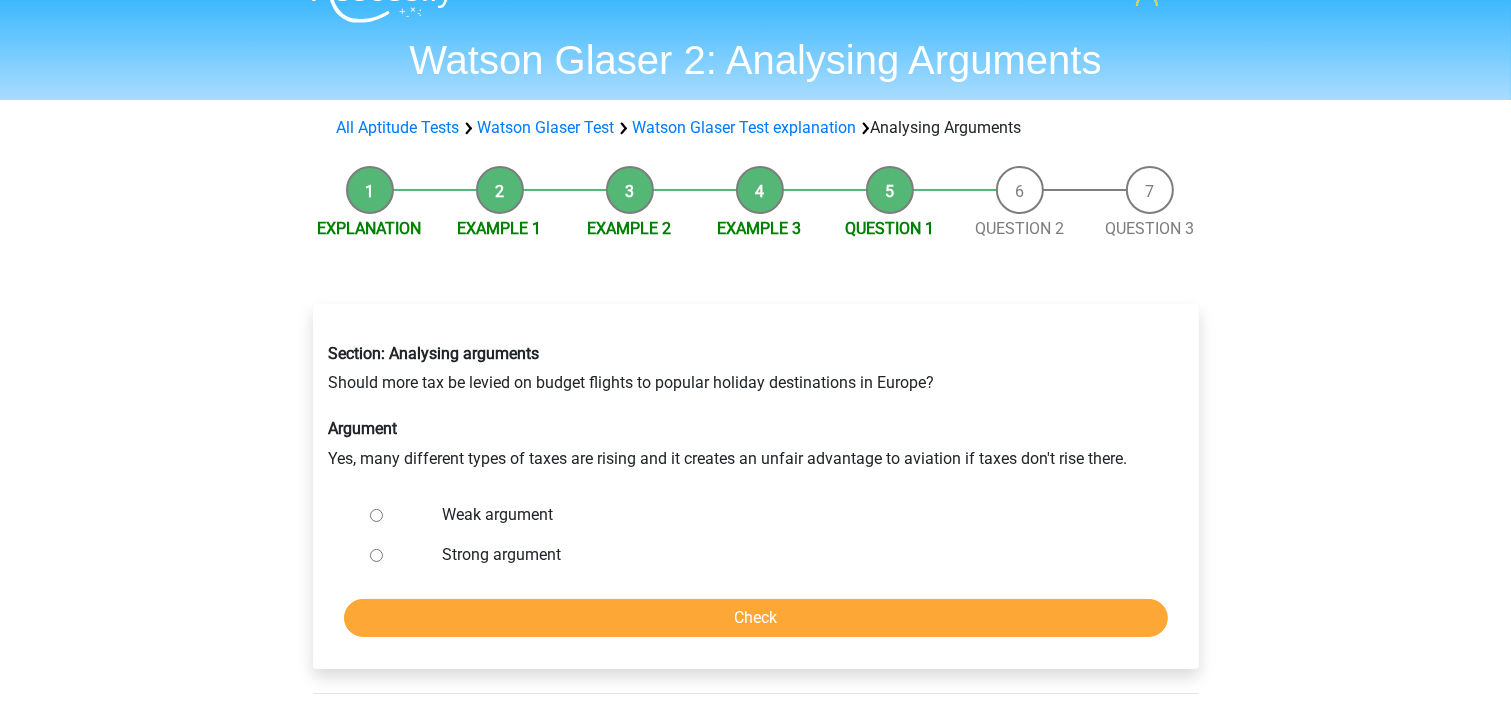 scroll, scrollTop: 80, scrollLeft: 0, axis: vertical 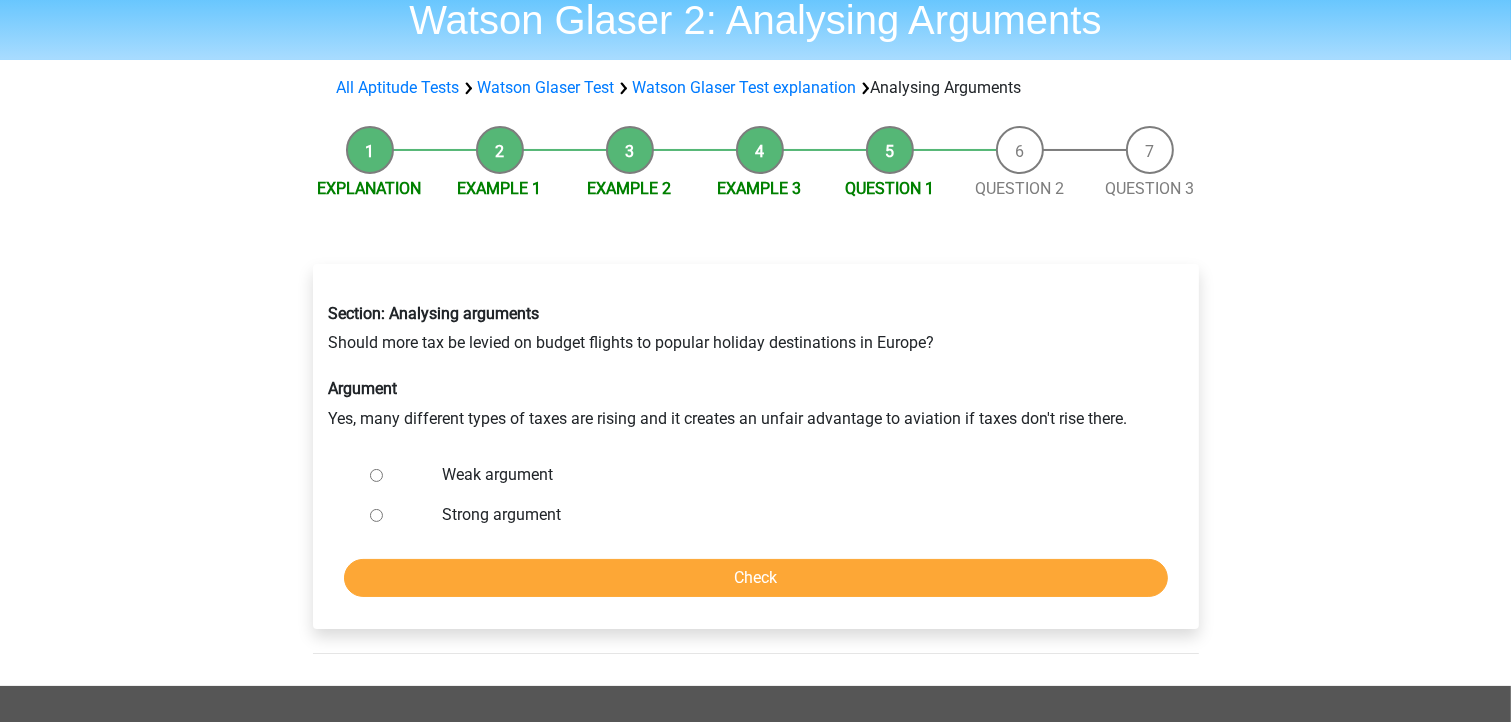 click on "Strong argument" at bounding box center [788, 515] 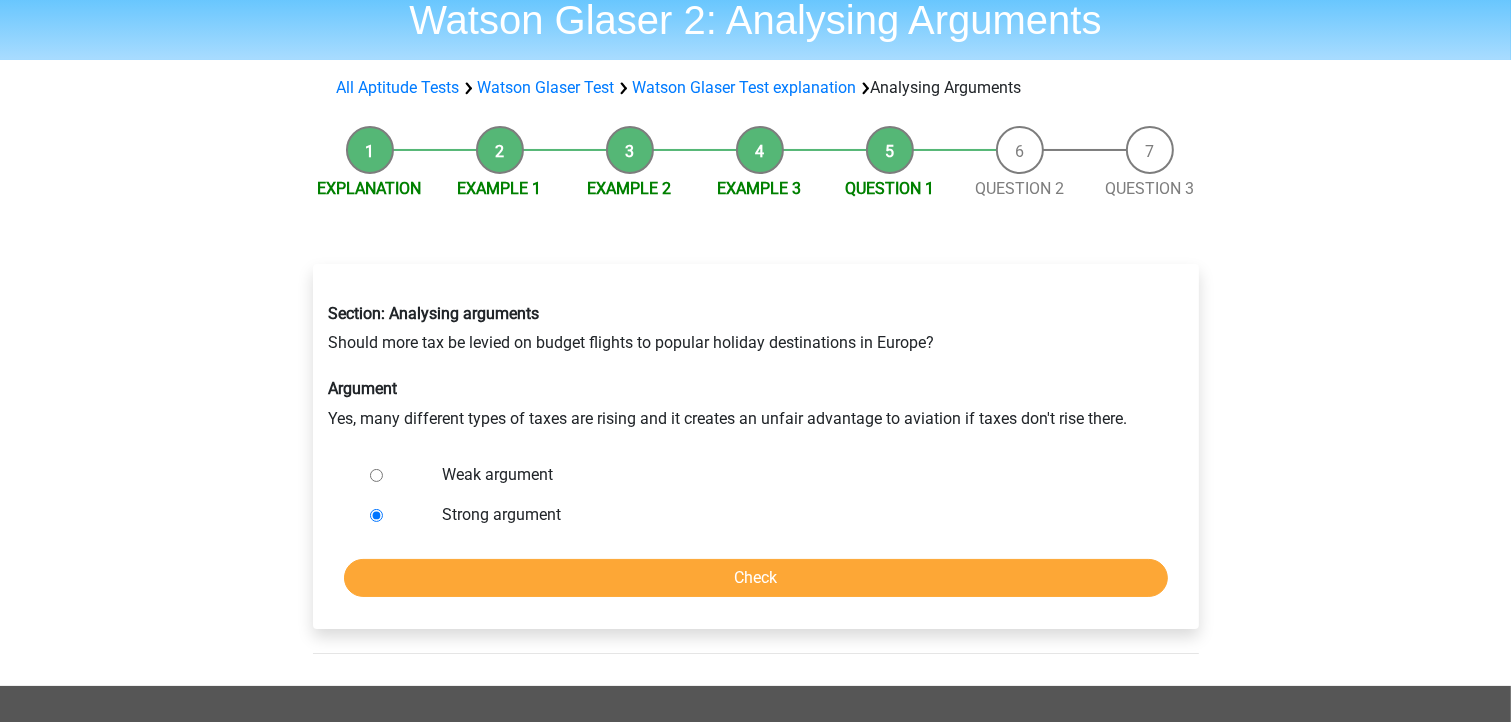click on "Weak argument" at bounding box center (788, 475) 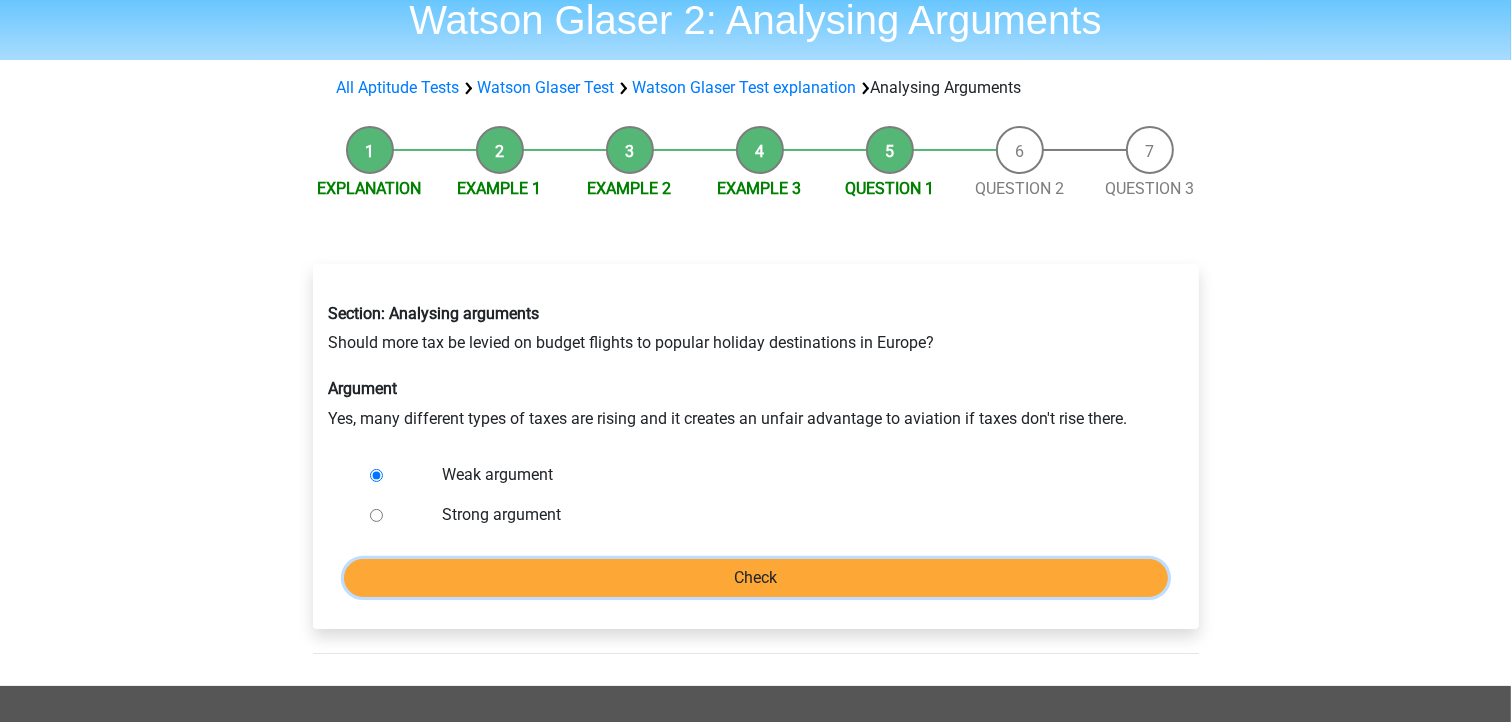 click on "Check" at bounding box center [756, 578] 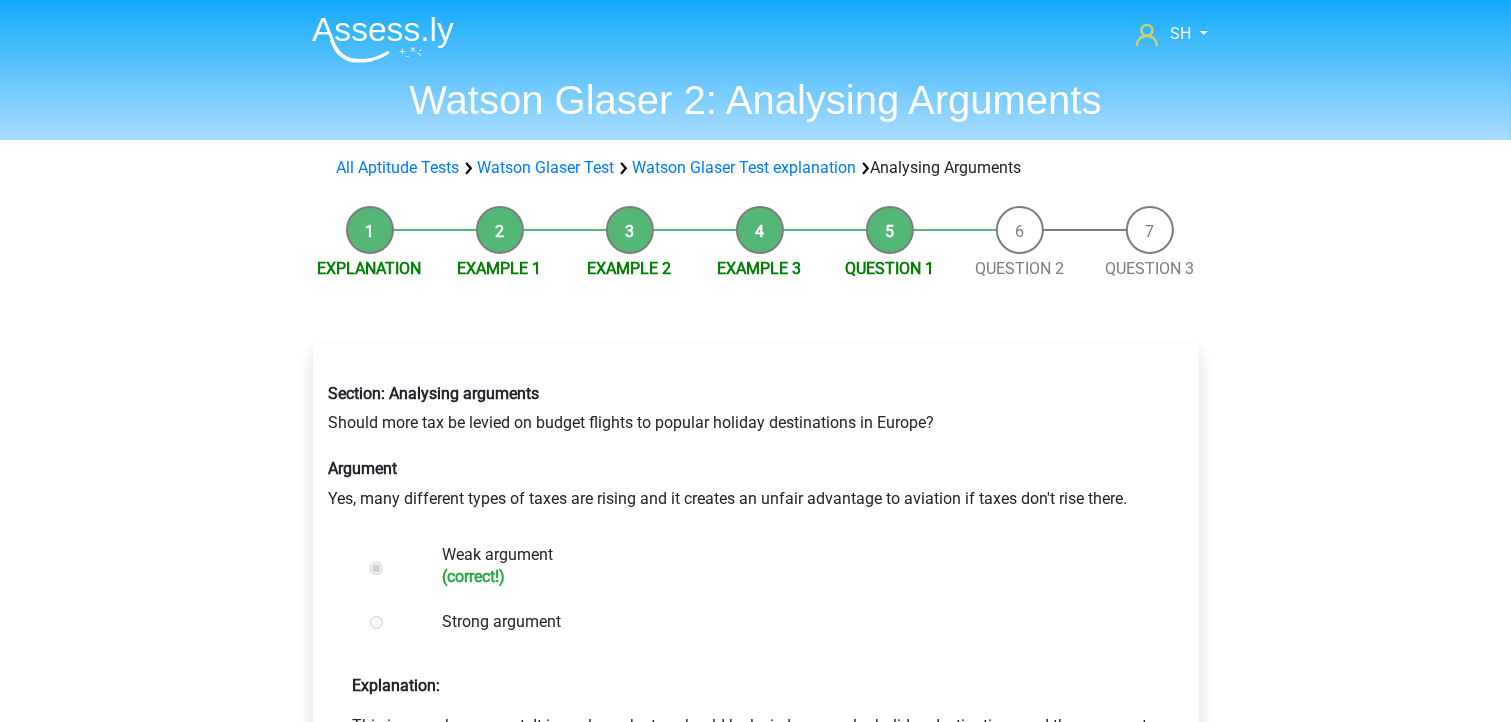 scroll, scrollTop: 160, scrollLeft: 0, axis: vertical 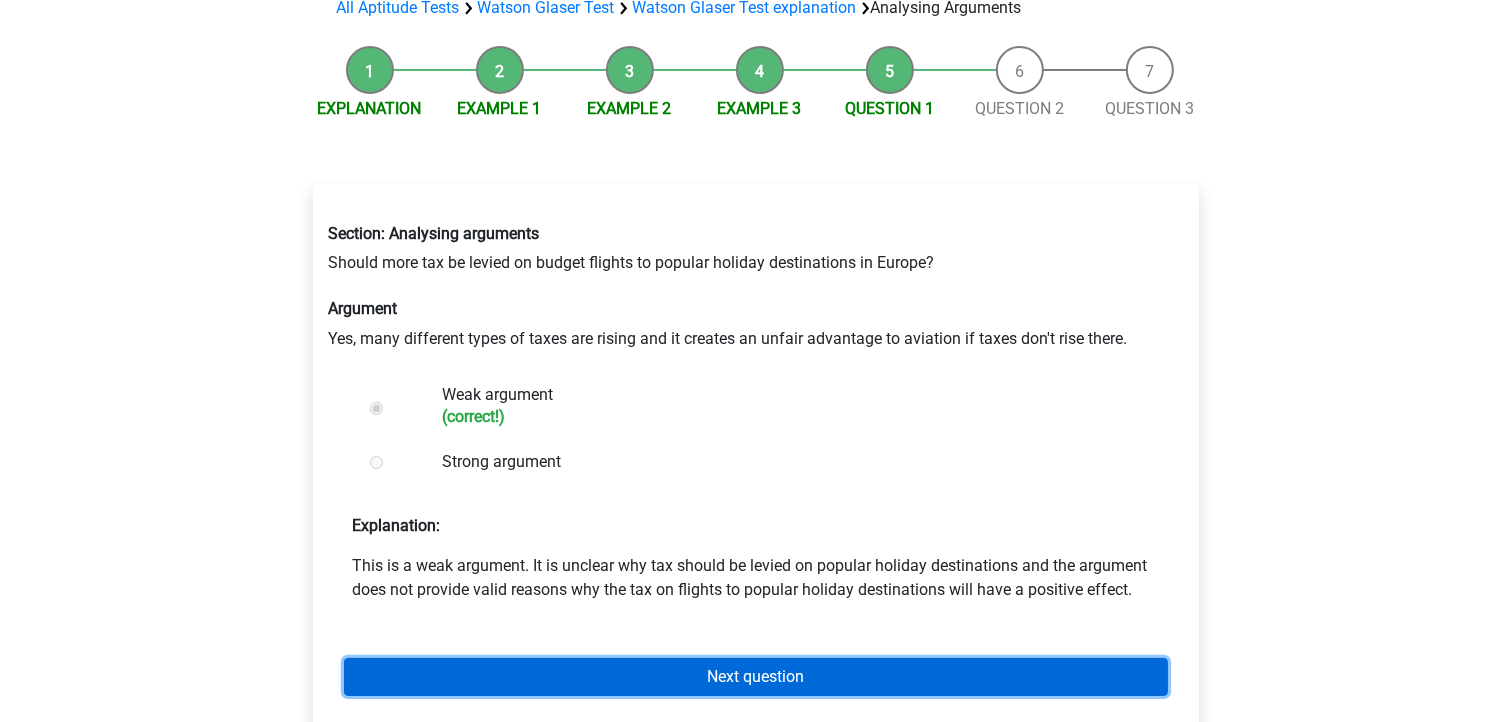 click on "Next question" at bounding box center (756, 677) 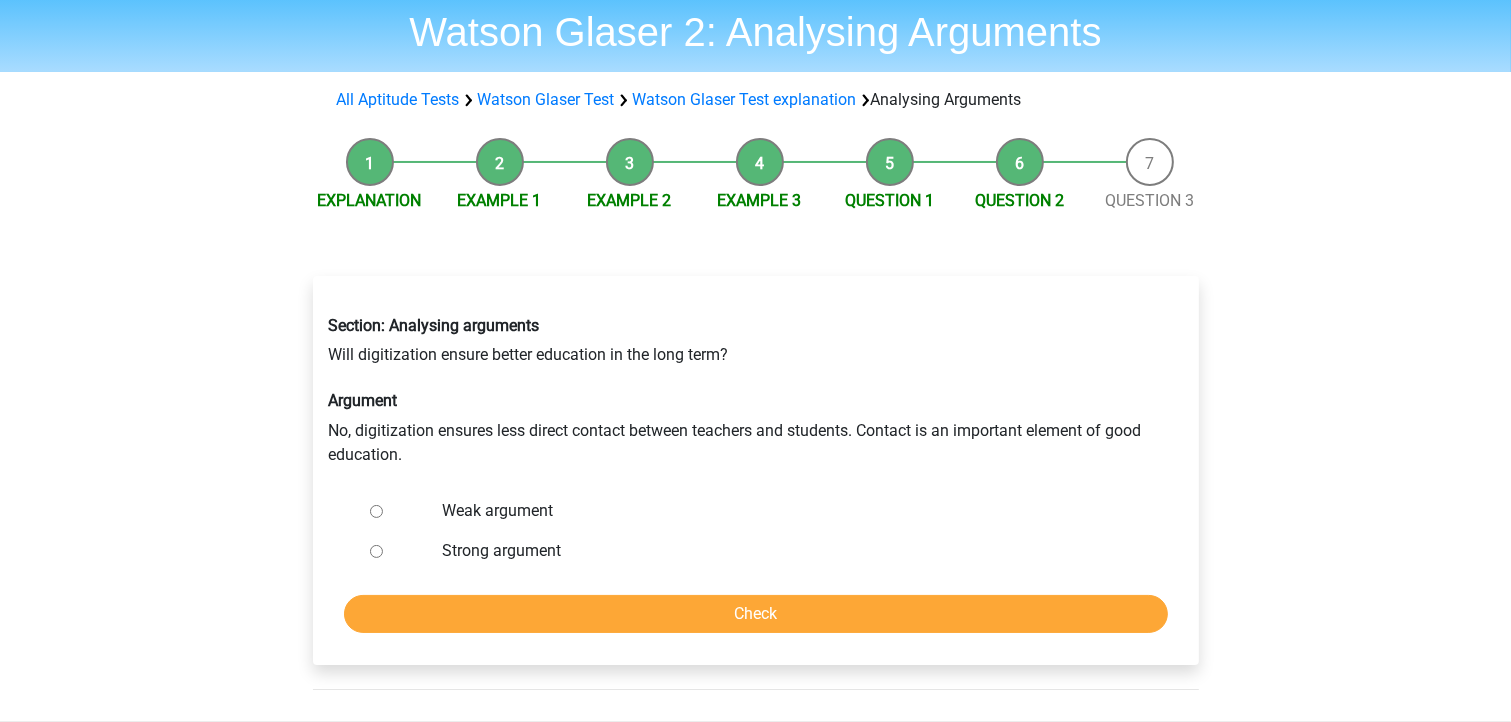 scroll, scrollTop: 160, scrollLeft: 0, axis: vertical 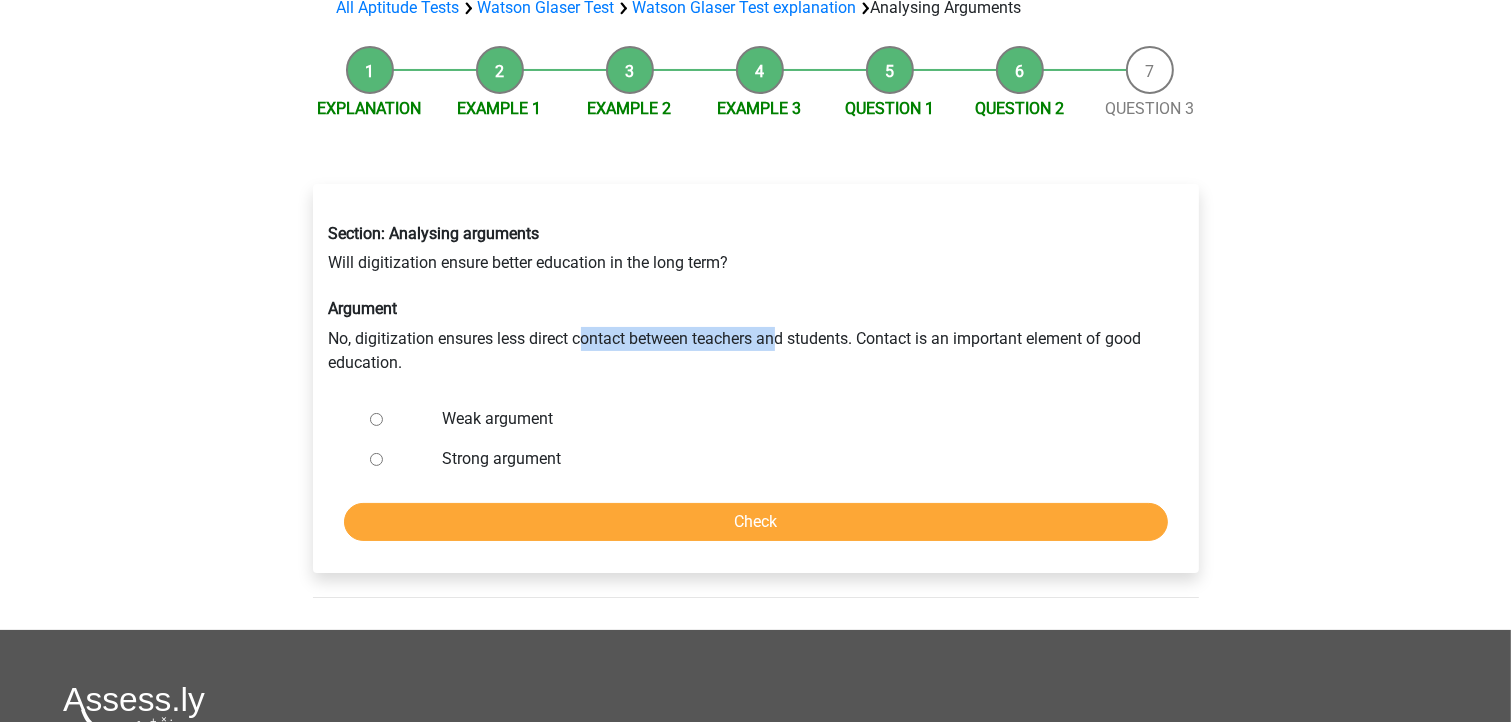 drag, startPoint x: 584, startPoint y: 345, endPoint x: 784, endPoint y: 342, distance: 200.02249 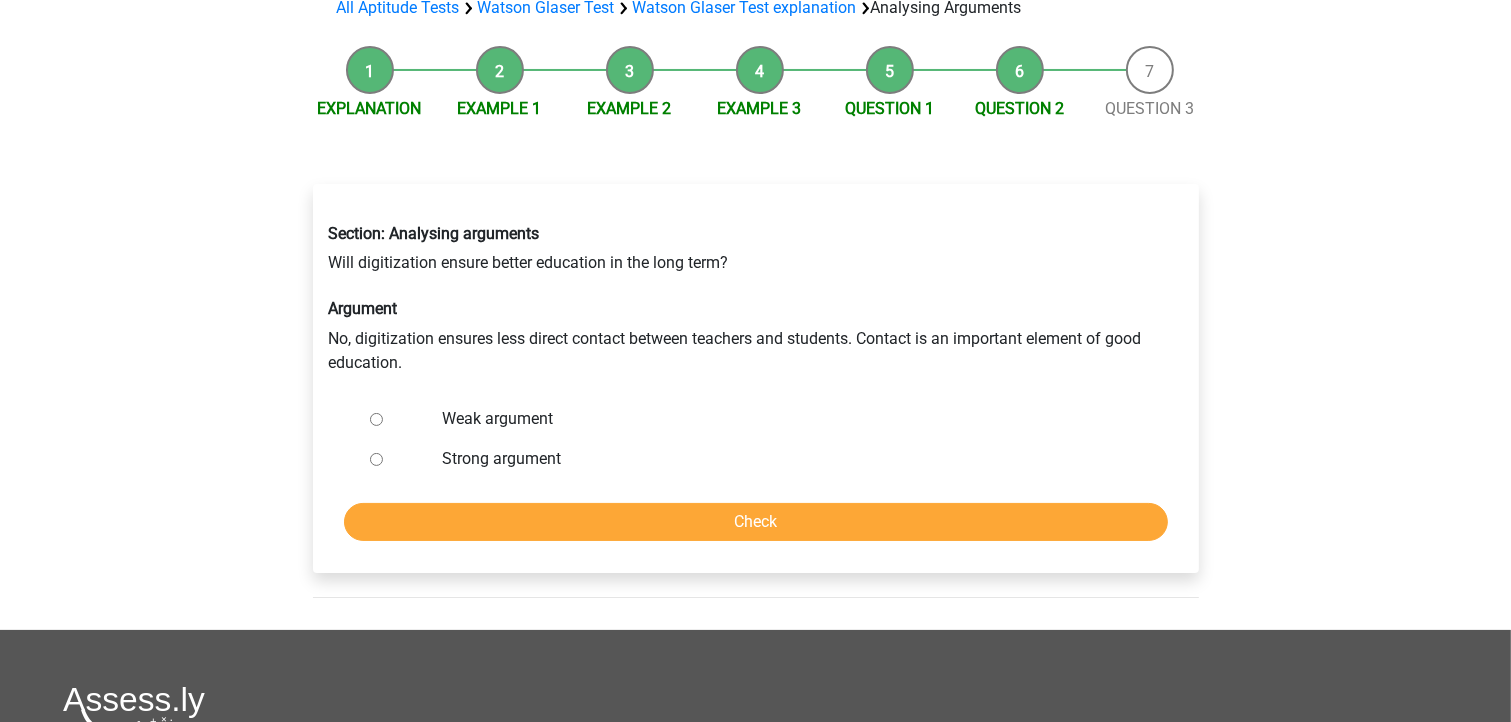 drag, startPoint x: 836, startPoint y: 352, endPoint x: 644, endPoint y: 358, distance: 192.09373 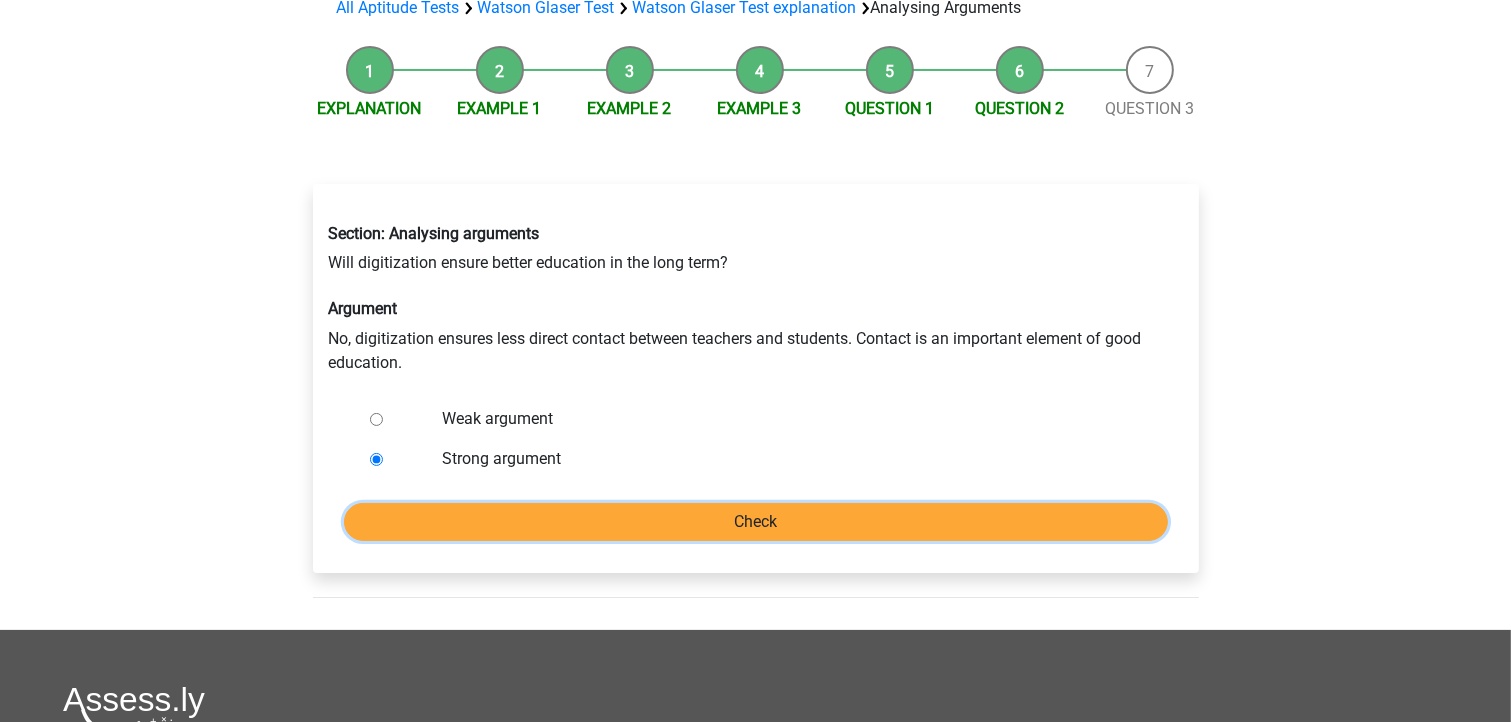 click on "Check" at bounding box center [756, 522] 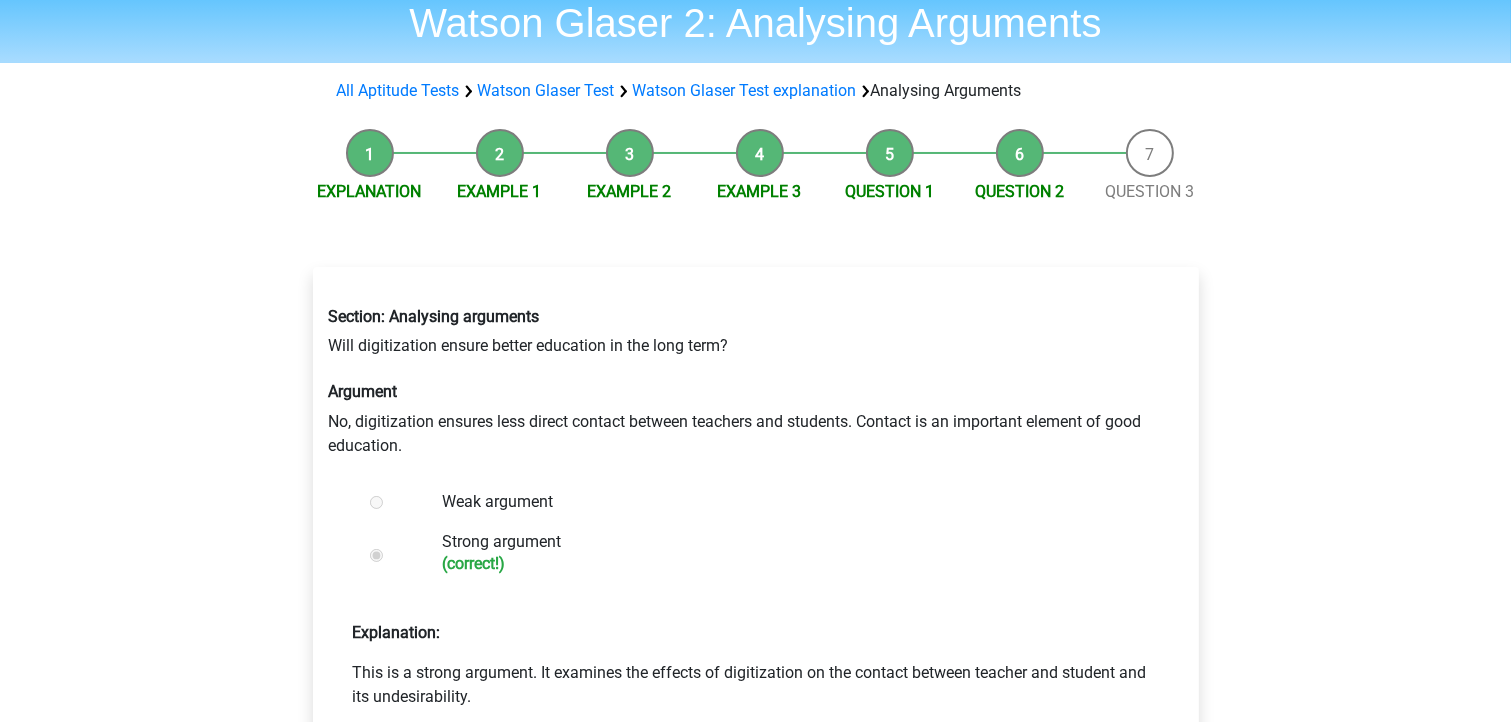 scroll, scrollTop: 240, scrollLeft: 0, axis: vertical 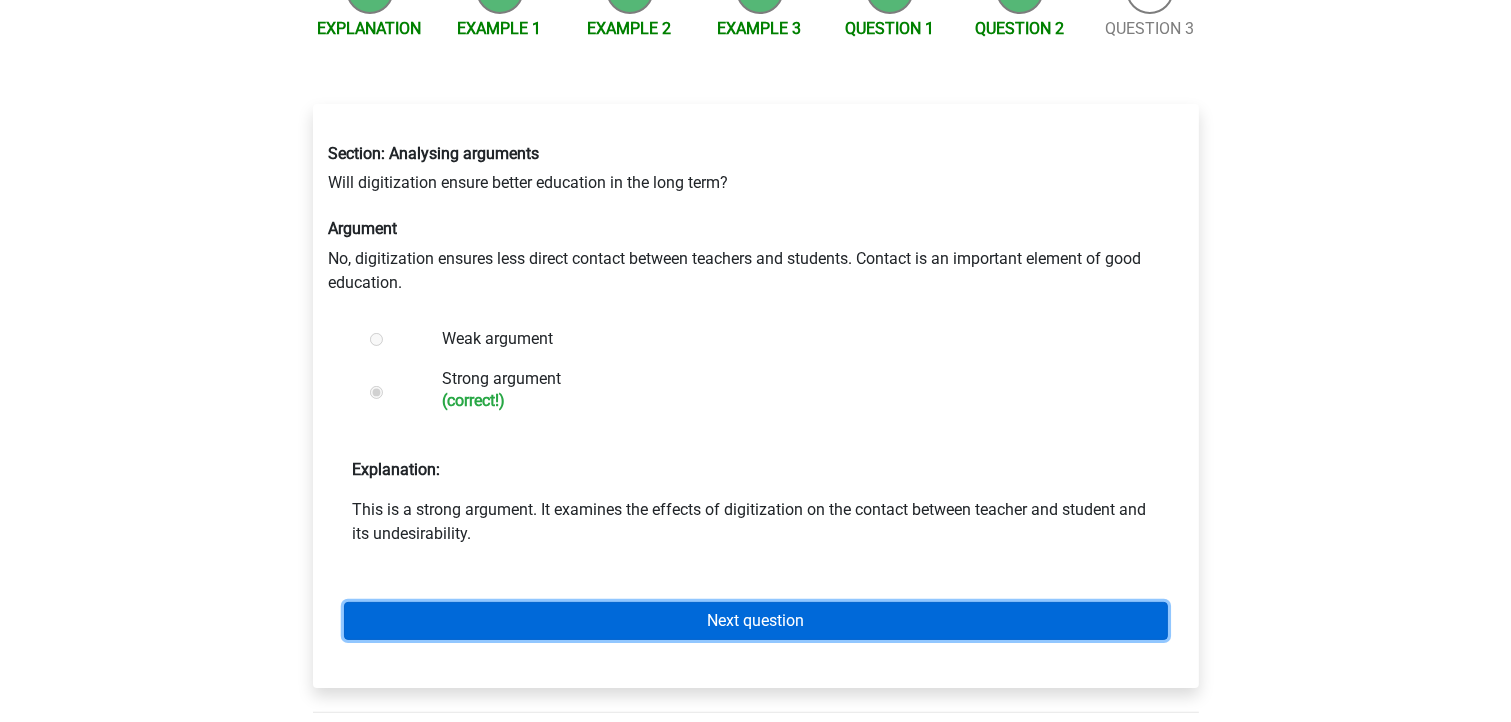 click on "Next question" at bounding box center (756, 621) 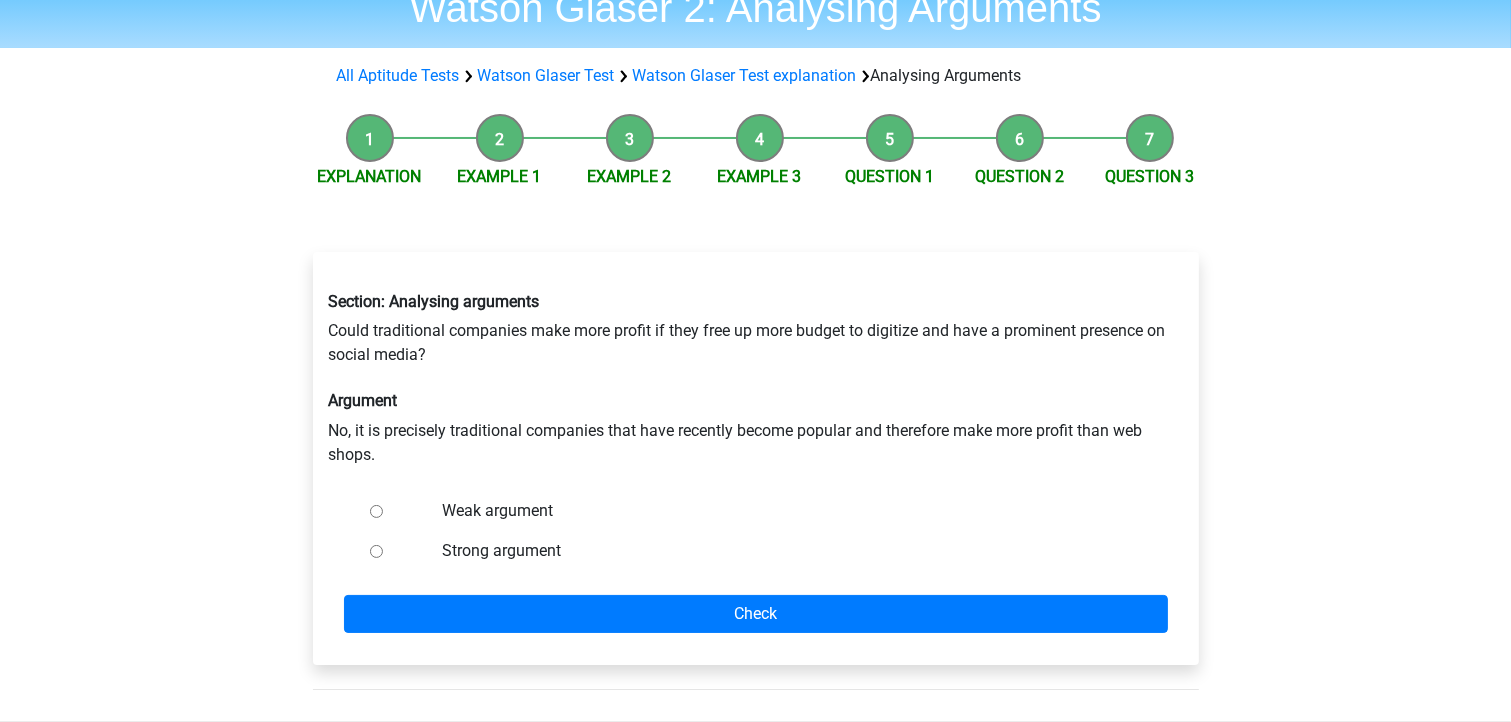 scroll, scrollTop: 240, scrollLeft: 0, axis: vertical 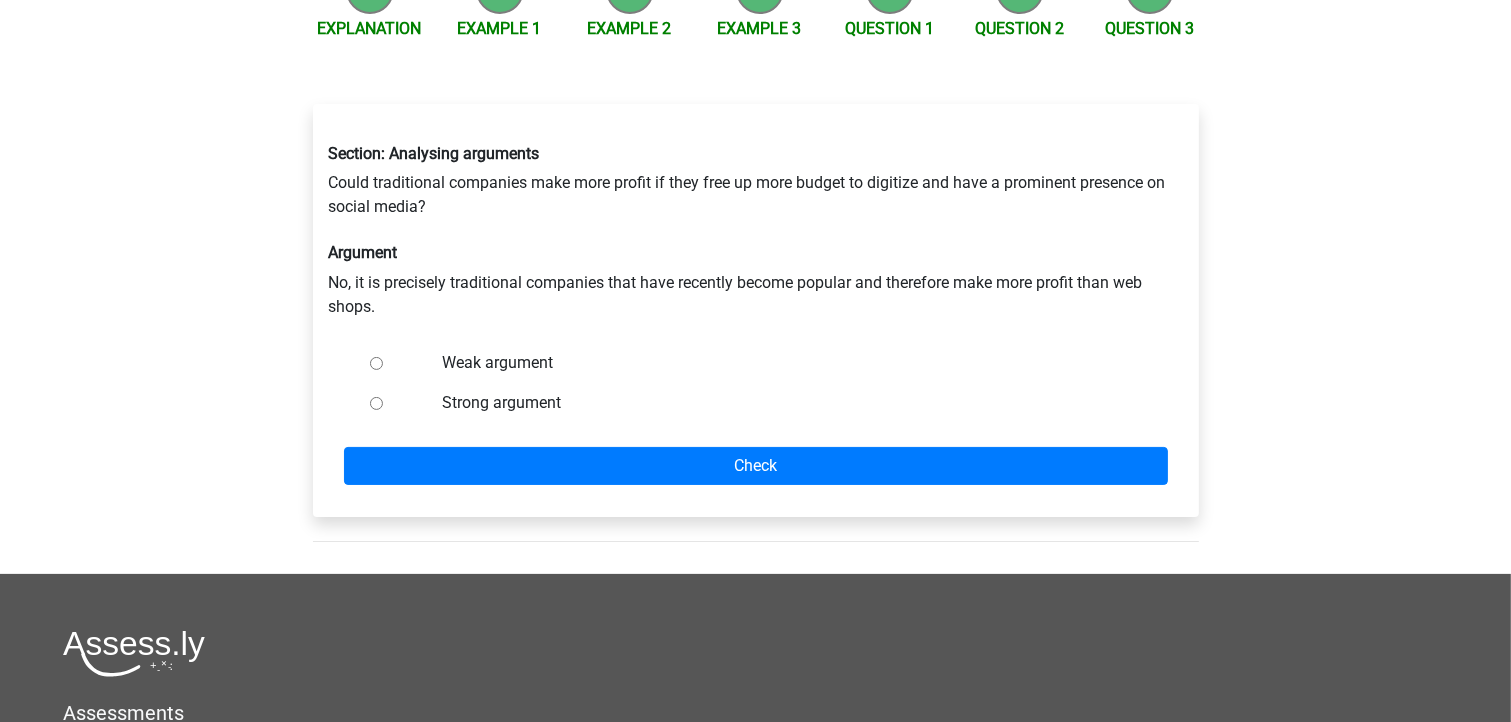 drag, startPoint x: 546, startPoint y: 361, endPoint x: 551, endPoint y: 376, distance: 15.811388 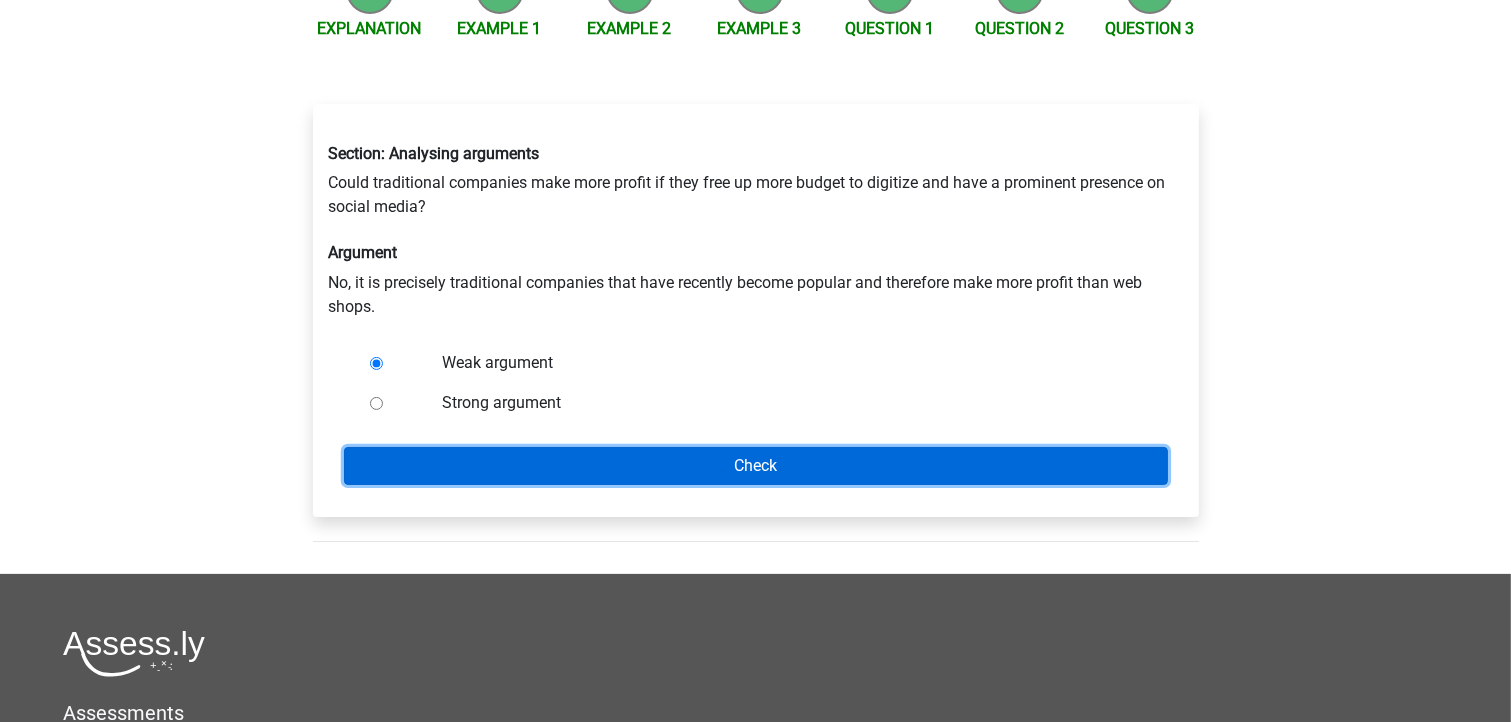 click on "Check" at bounding box center (756, 466) 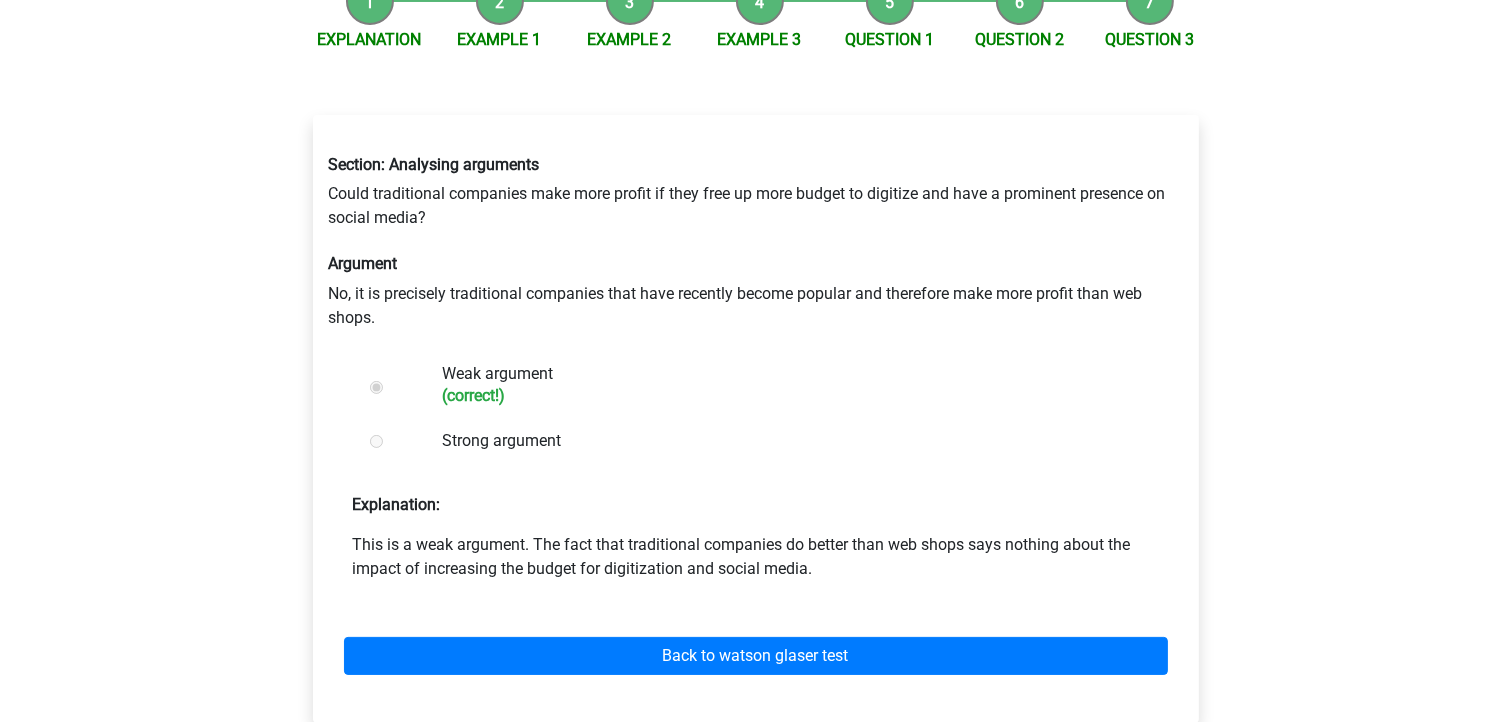 scroll, scrollTop: 240, scrollLeft: 0, axis: vertical 